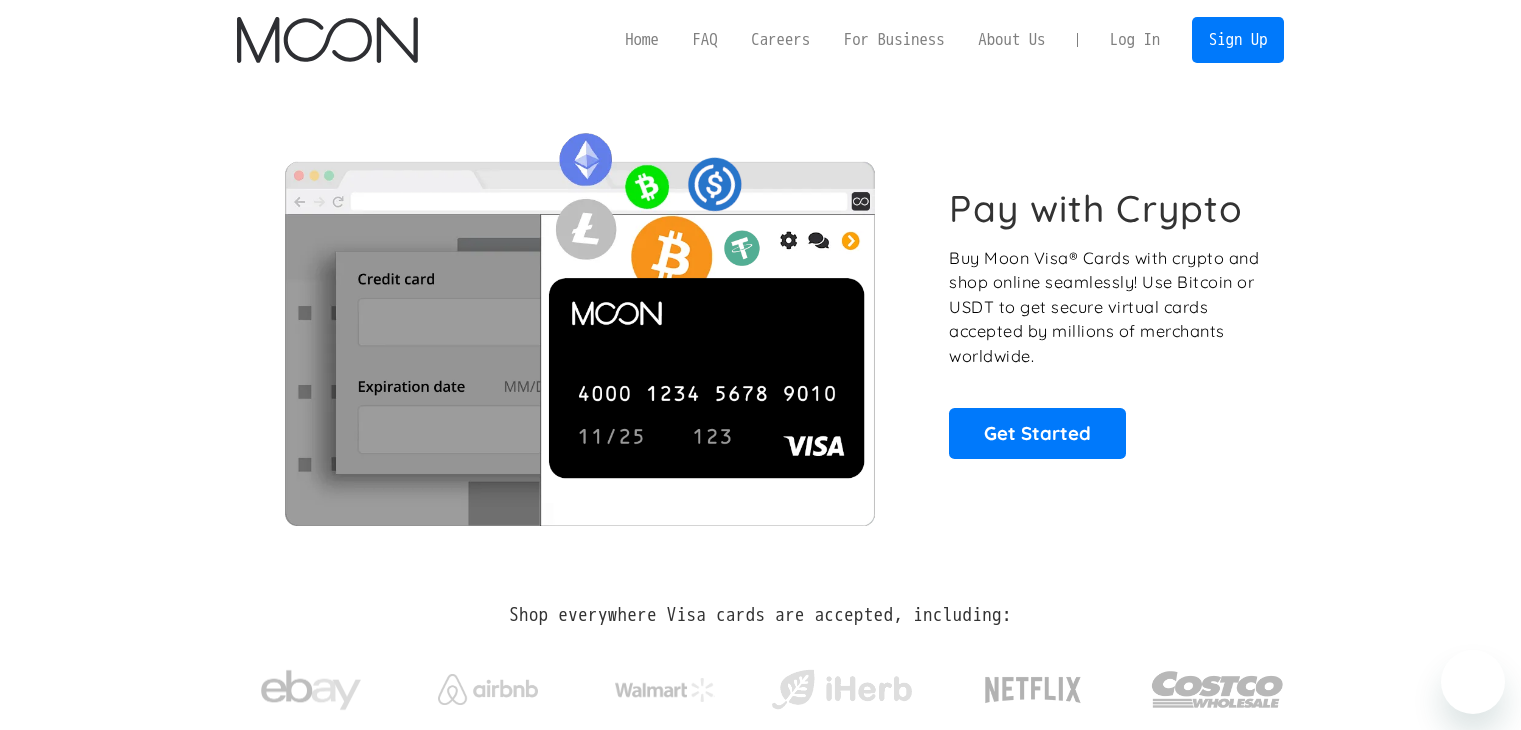 scroll, scrollTop: 0, scrollLeft: 0, axis: both 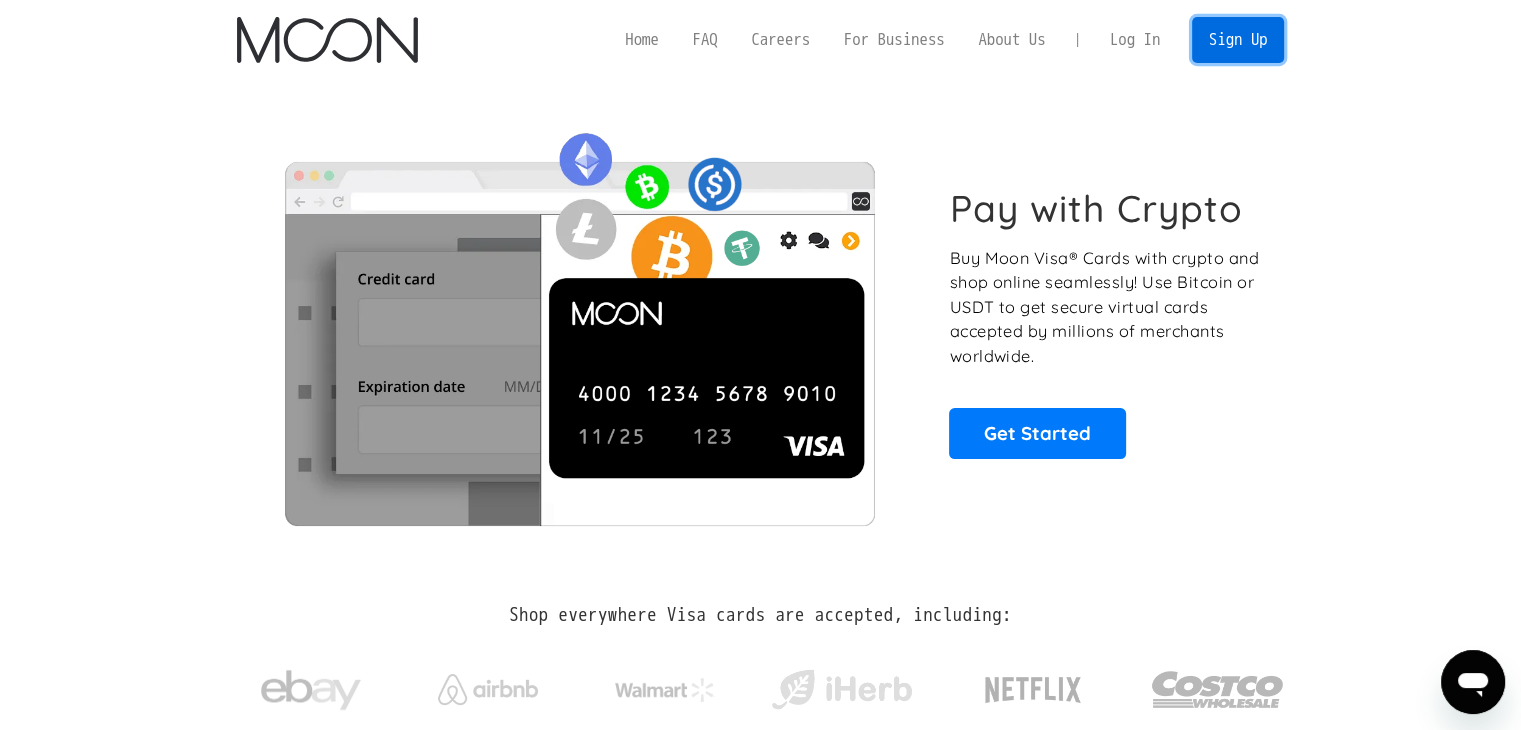 click on "Sign Up" at bounding box center (1238, 39) 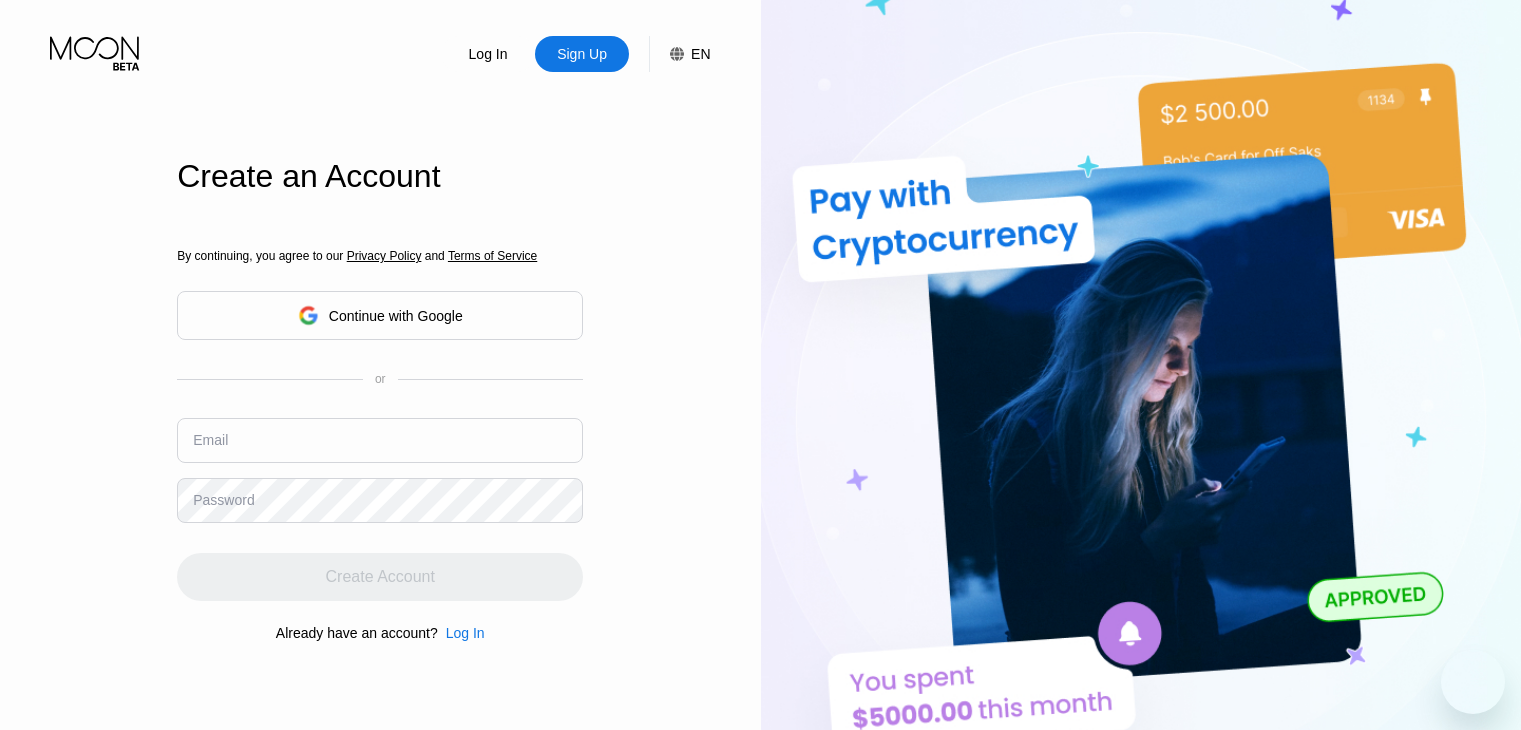 scroll, scrollTop: 0, scrollLeft: 0, axis: both 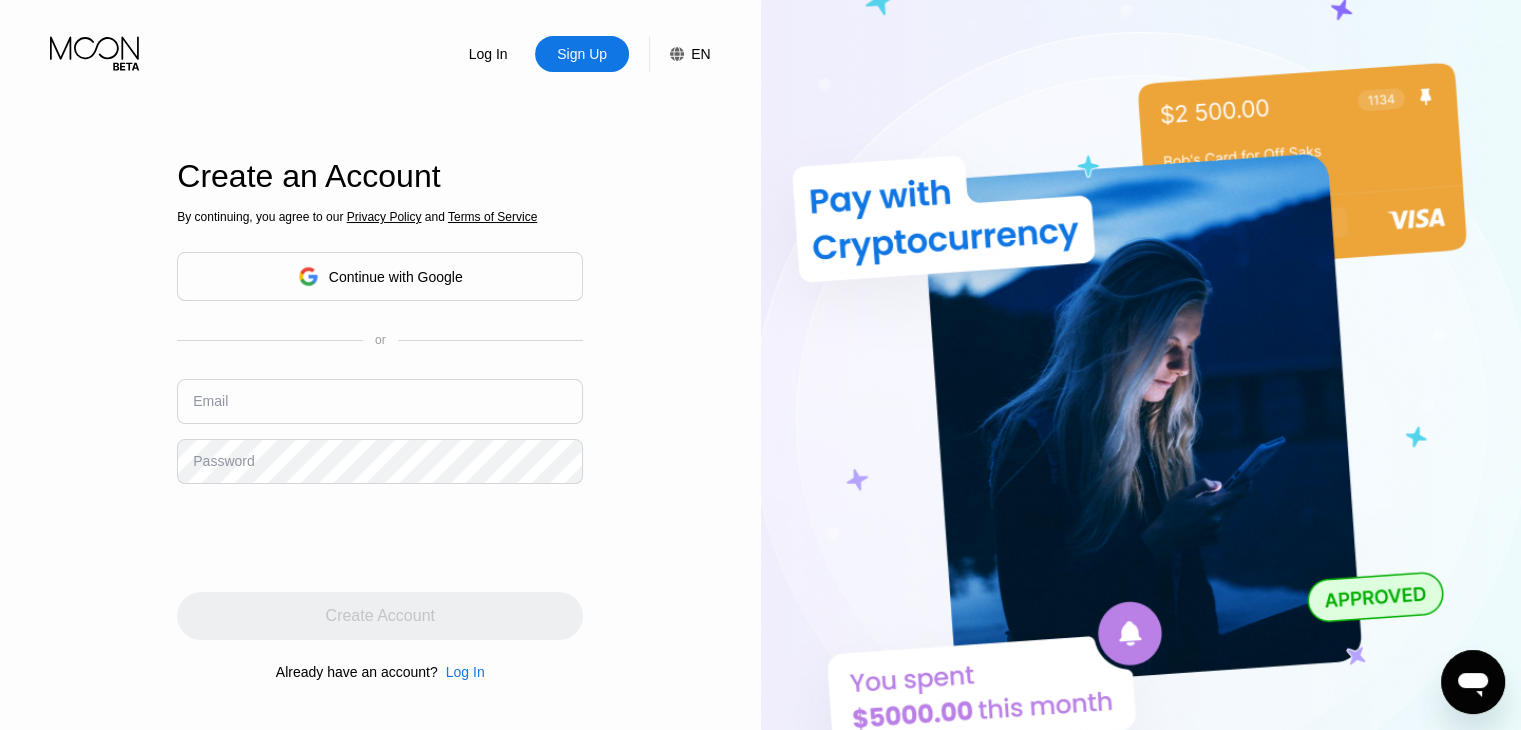 click on "Continue with Google" at bounding box center (380, 276) 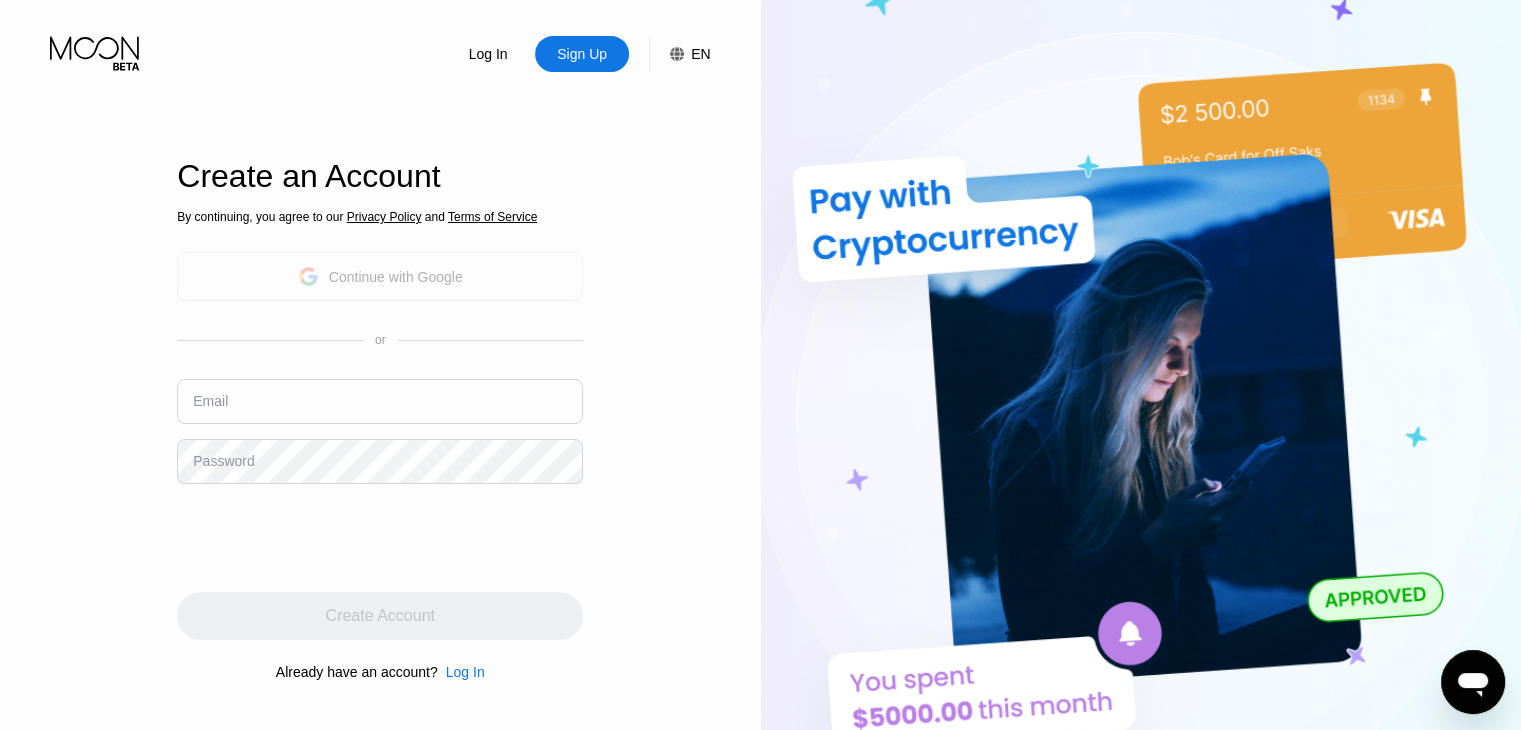 click on "Continue with Google" at bounding box center (380, 276) 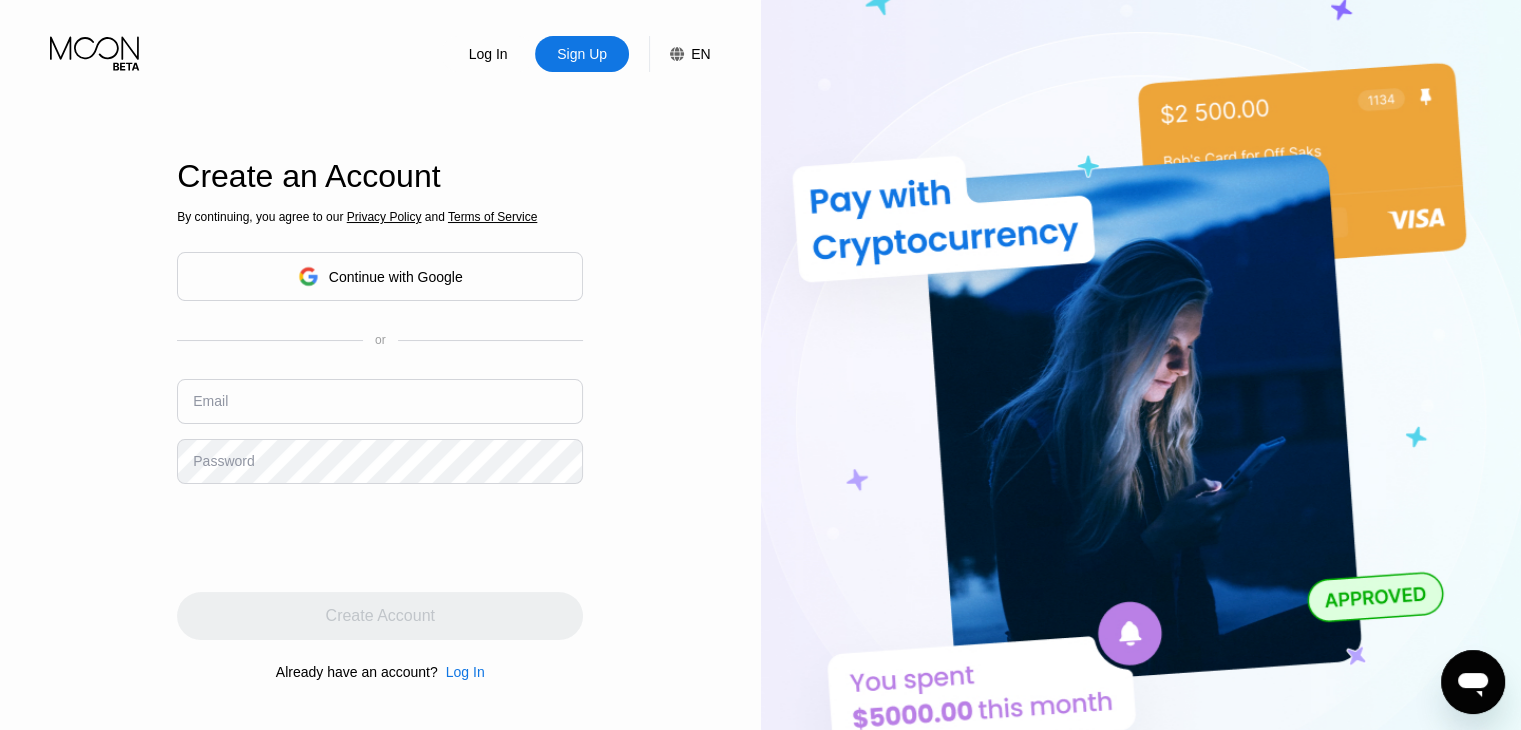 click on "Continue with Google" at bounding box center [380, 276] 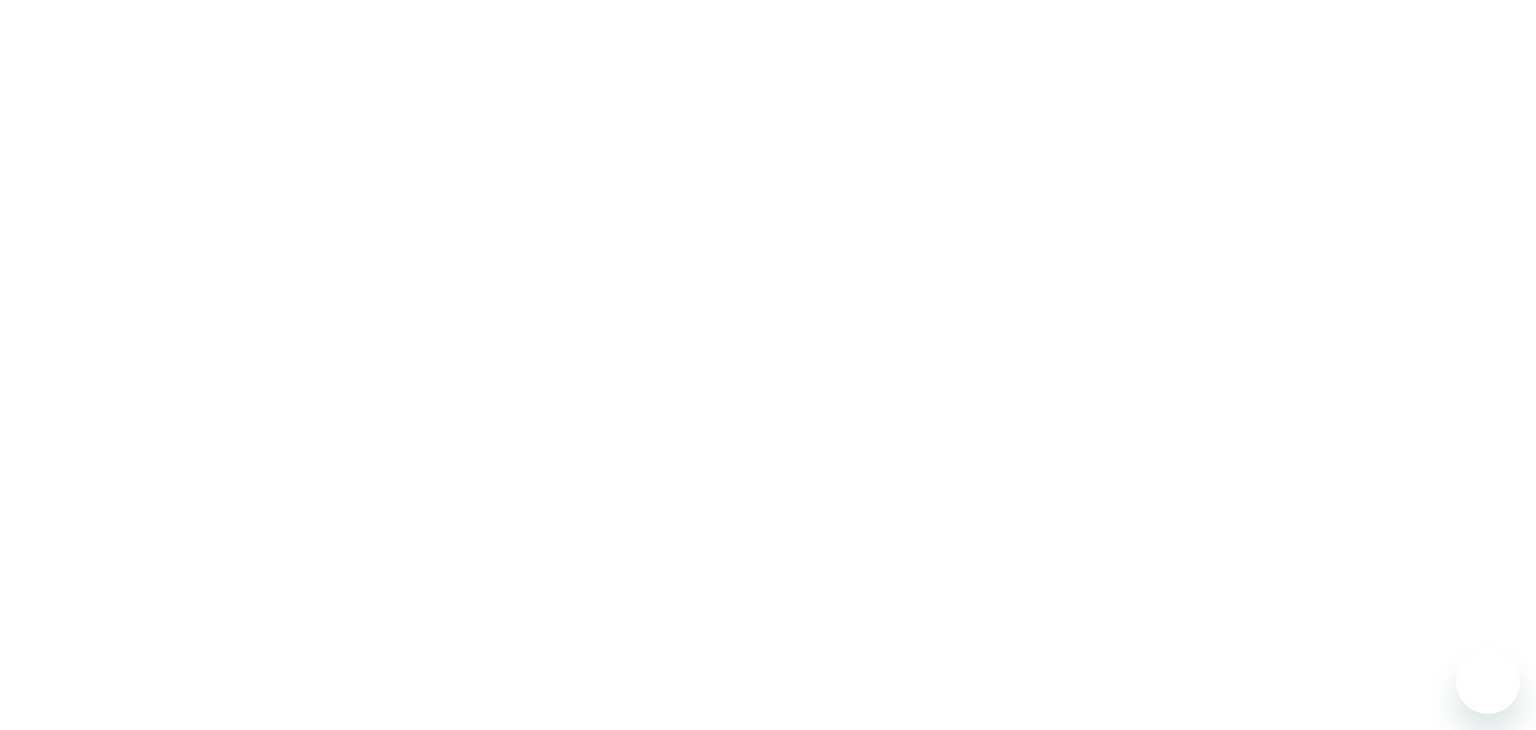 scroll, scrollTop: 0, scrollLeft: 0, axis: both 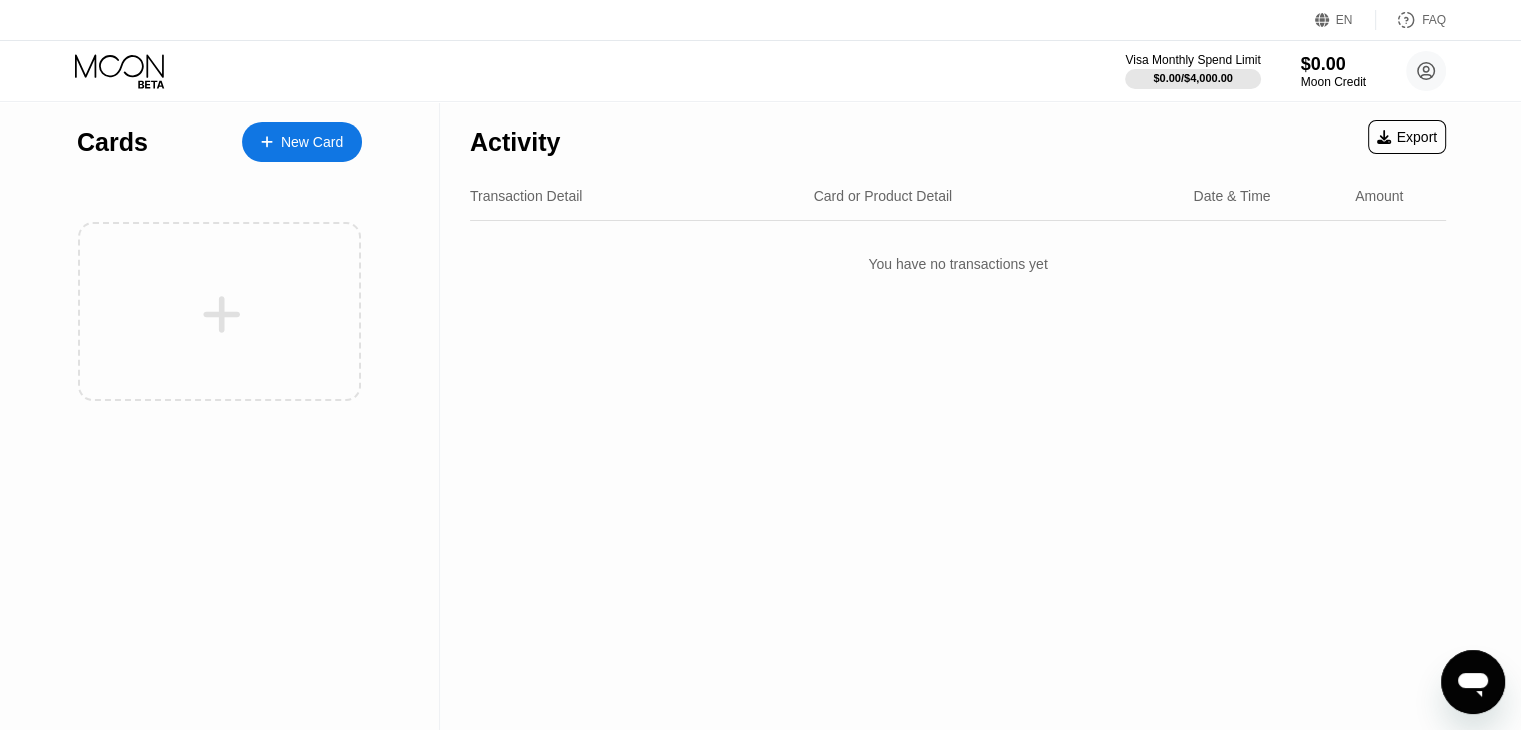 click on "New Card" at bounding box center (302, 142) 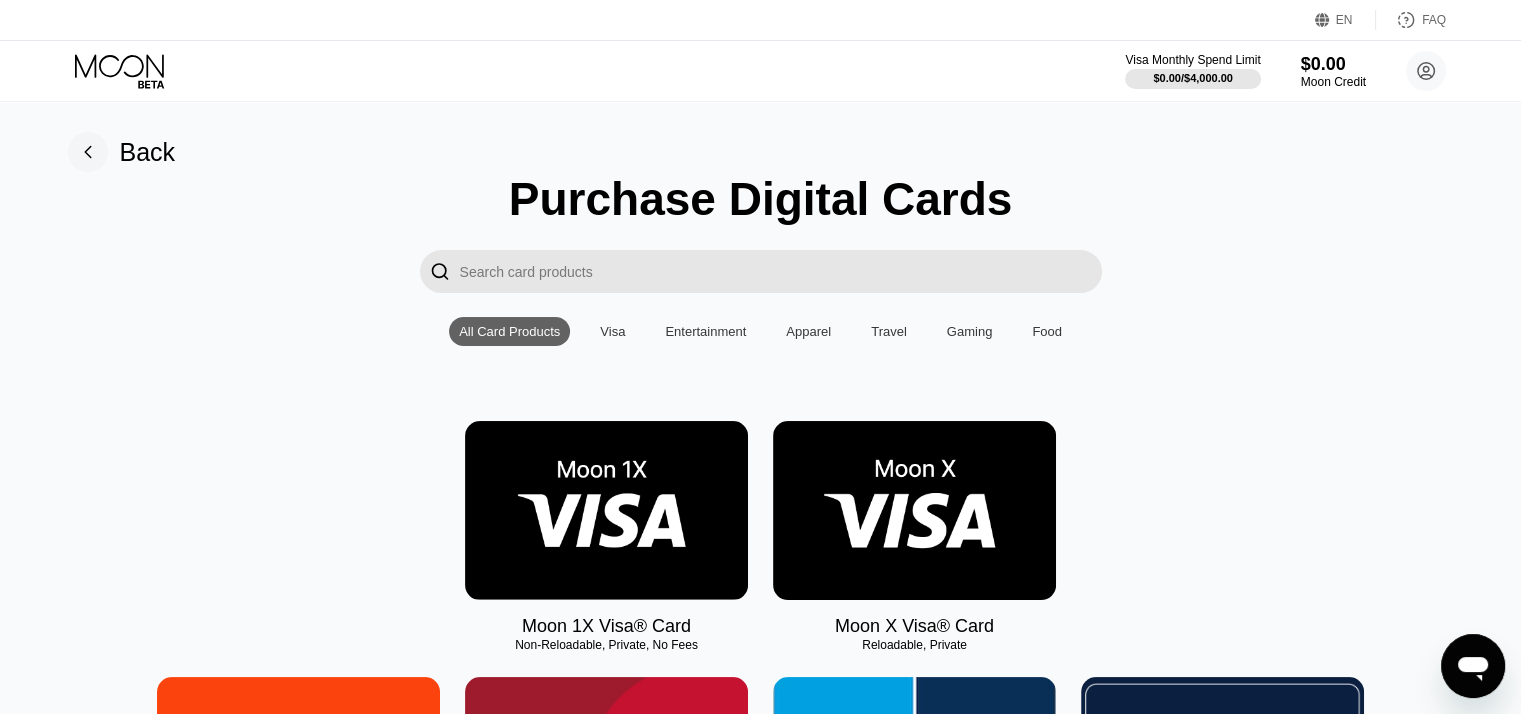 click at bounding box center [914, 510] 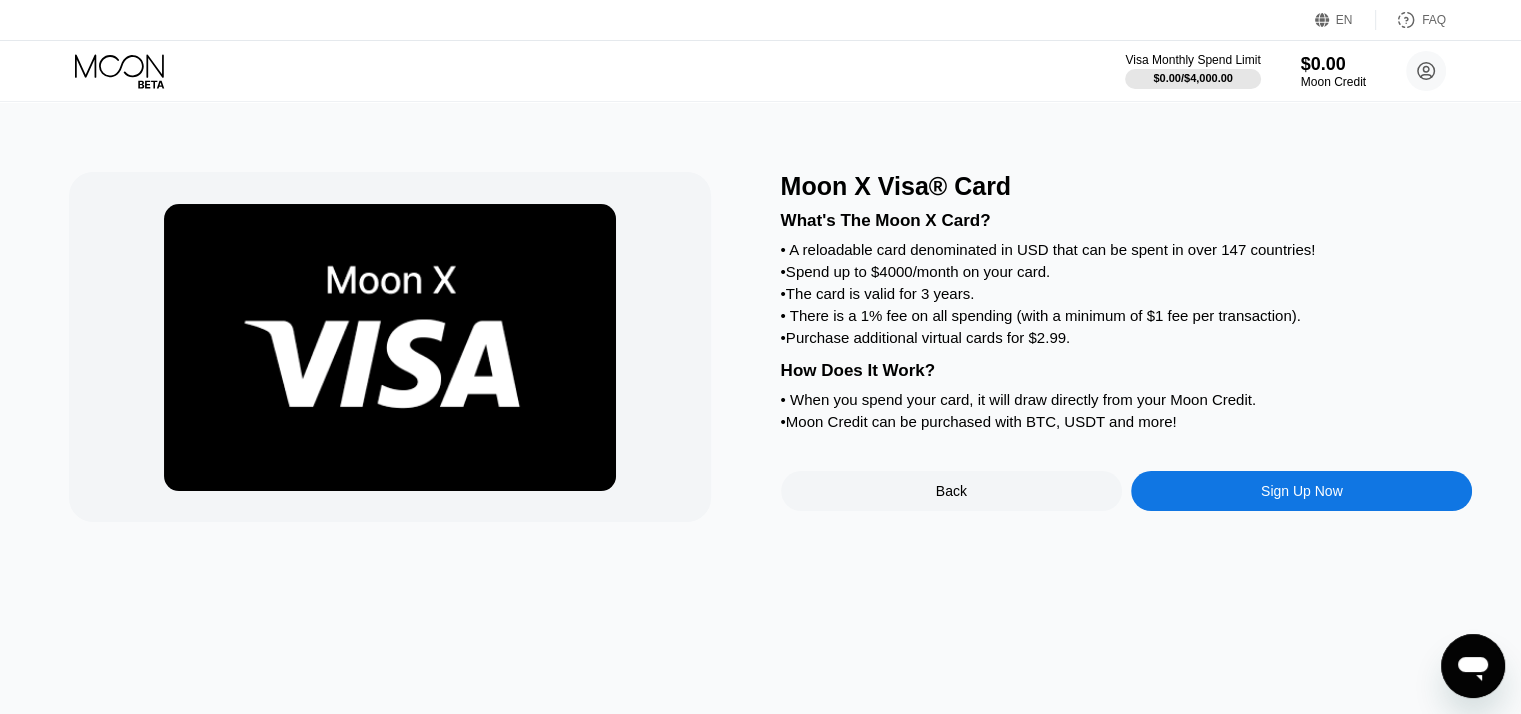 click on "Sign Up Now" at bounding box center (1302, 491) 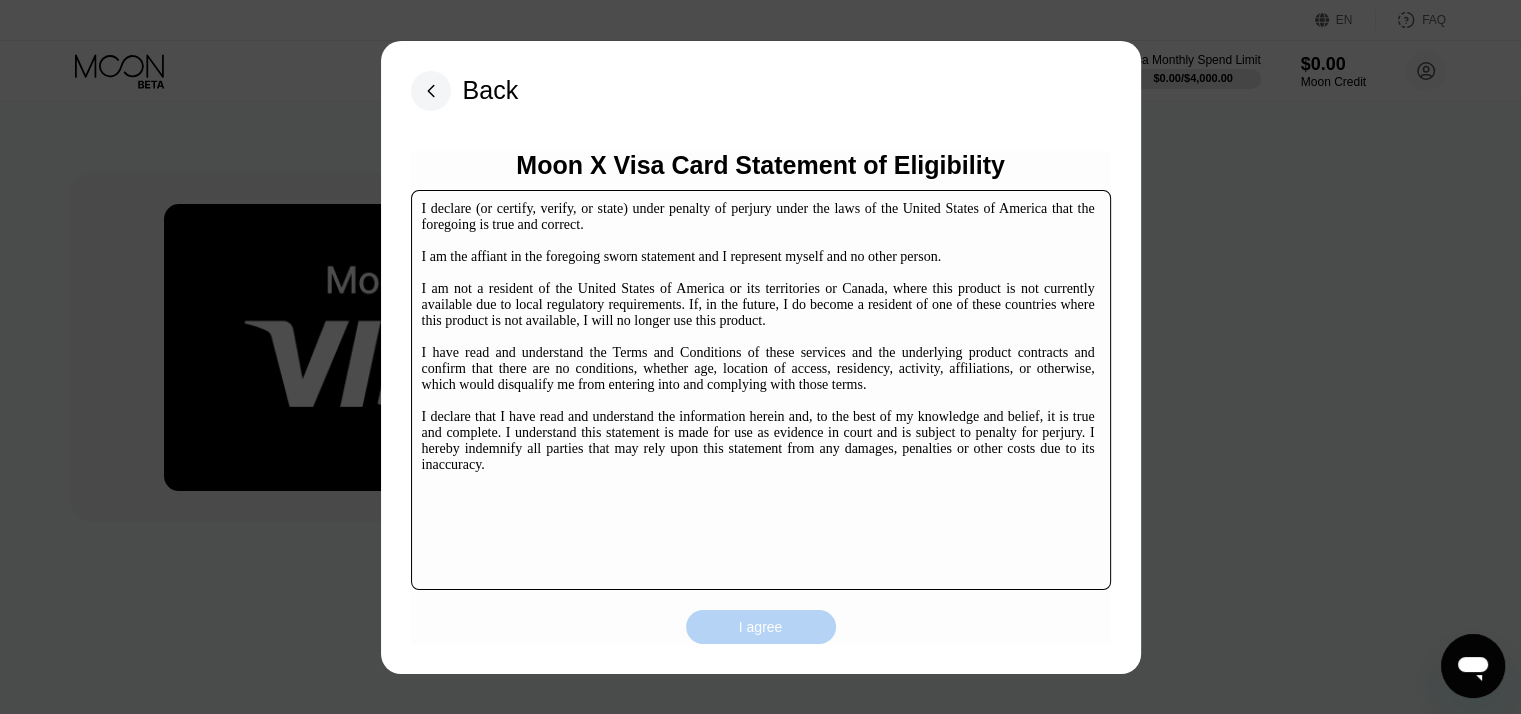 click on "I agree" at bounding box center [761, 627] 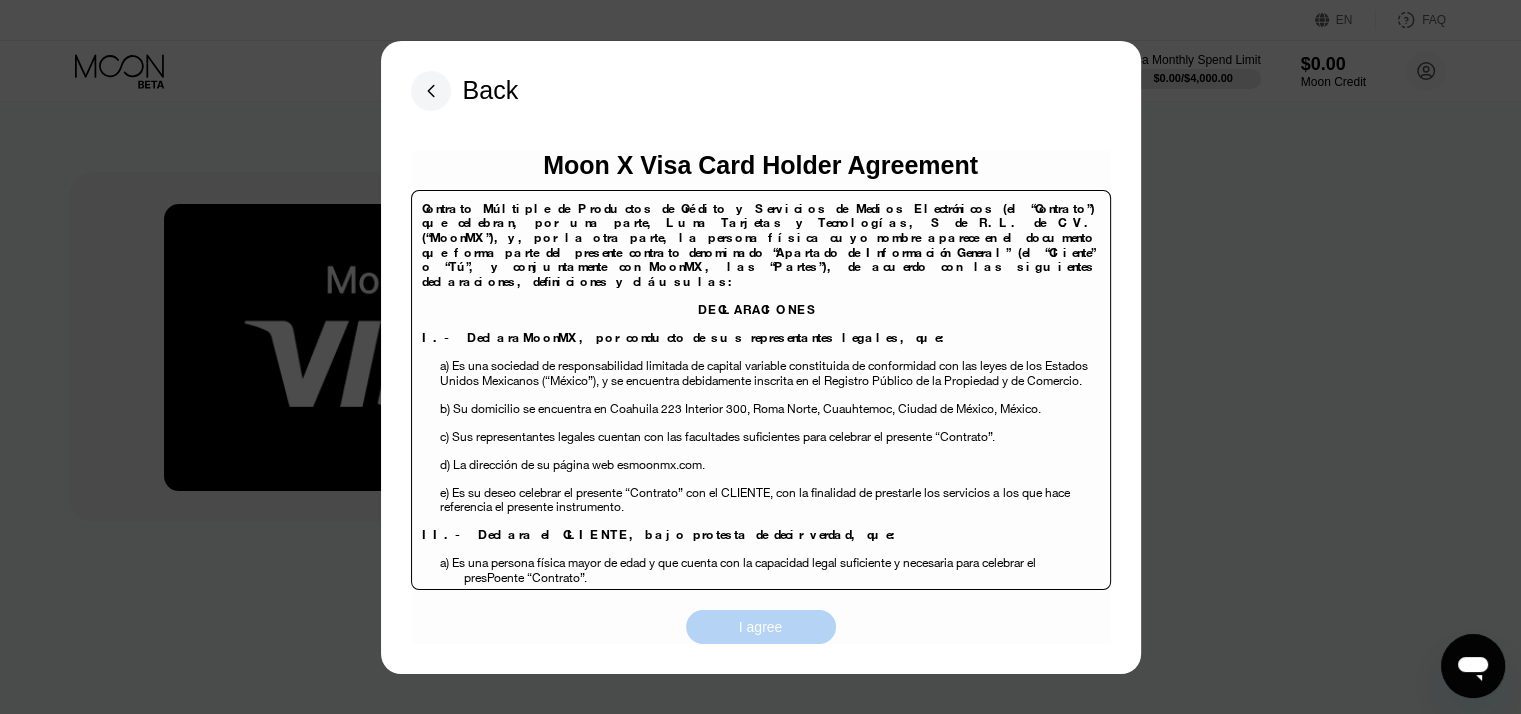 click on "I agree" at bounding box center [761, 627] 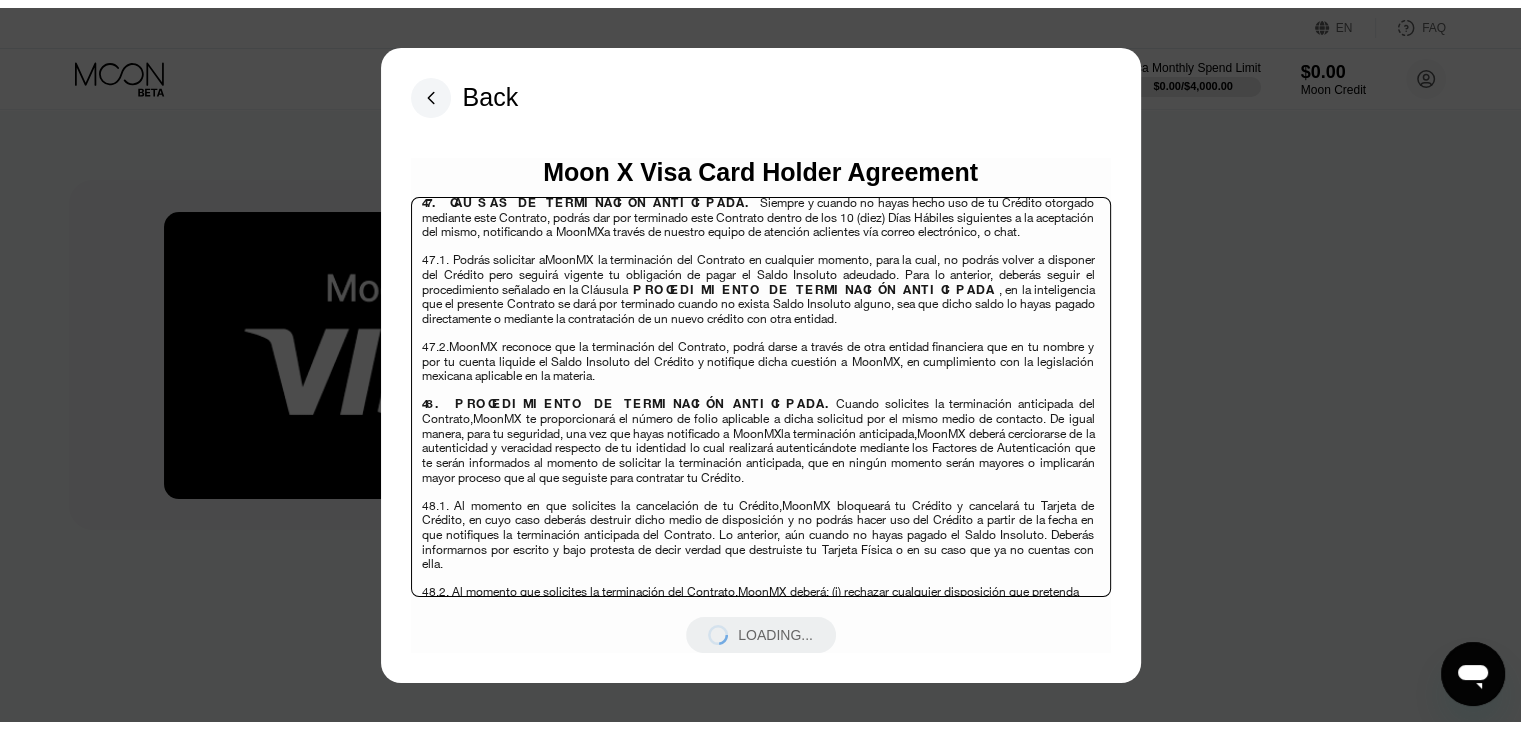 scroll, scrollTop: 12972, scrollLeft: 0, axis: vertical 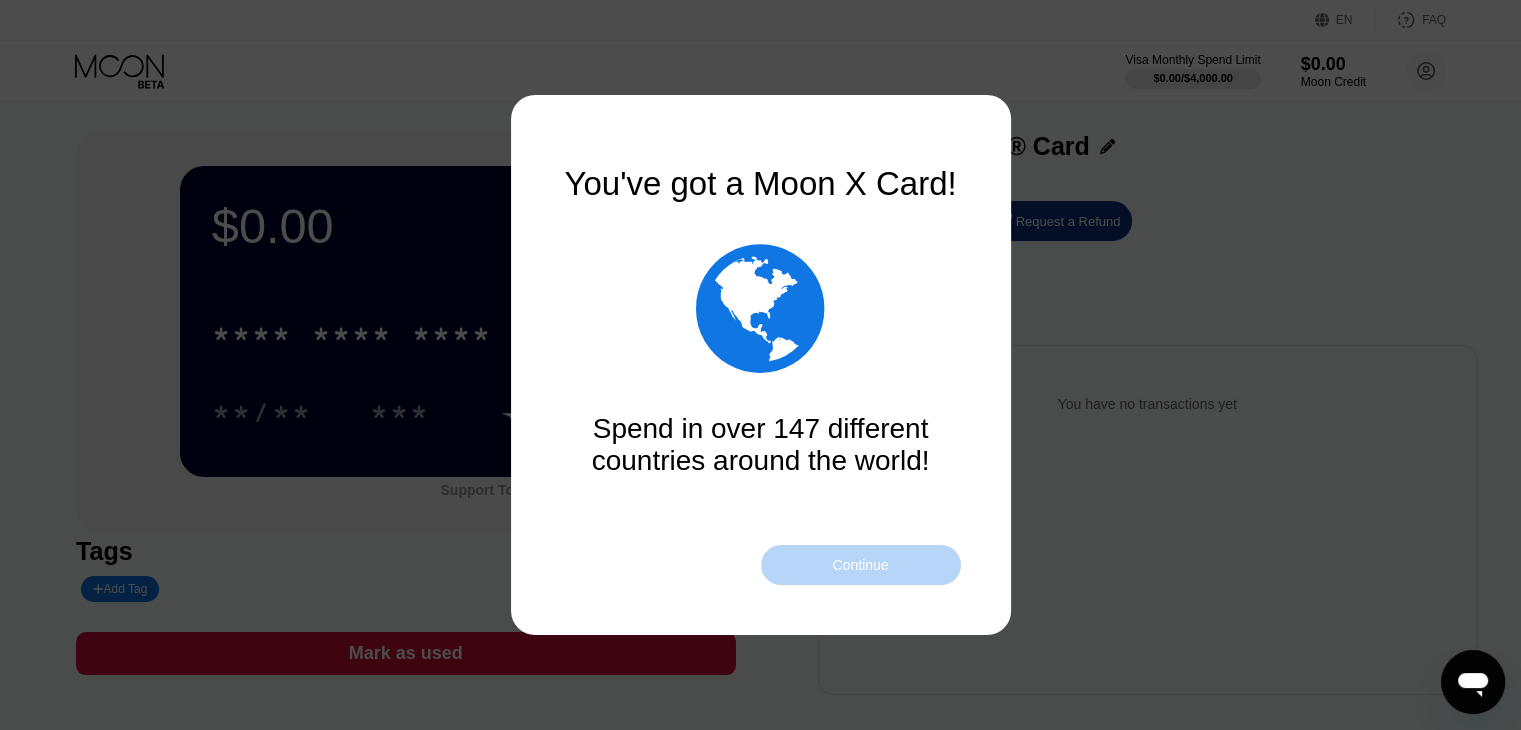 click on "Continue" at bounding box center (861, 565) 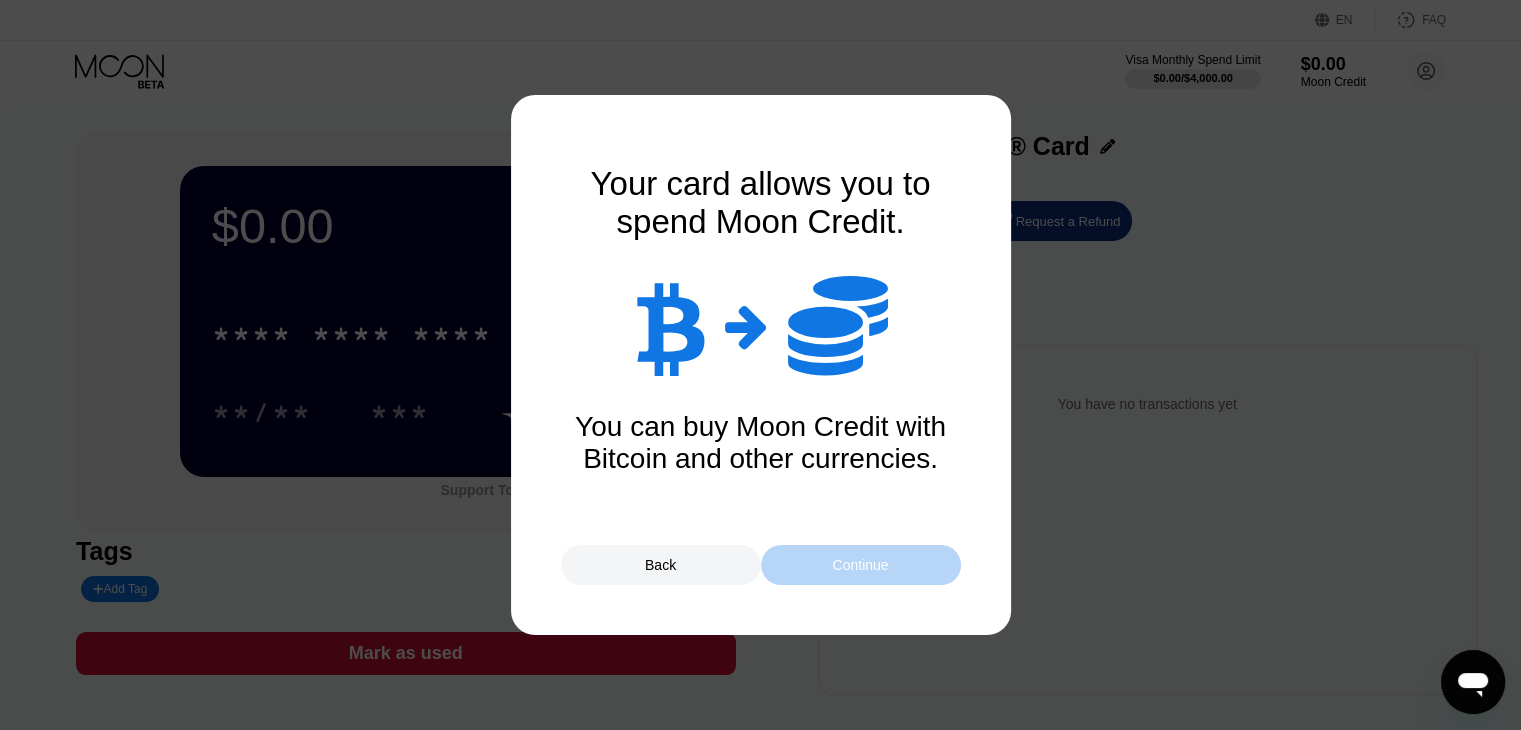 click on "Continue" at bounding box center [861, 565] 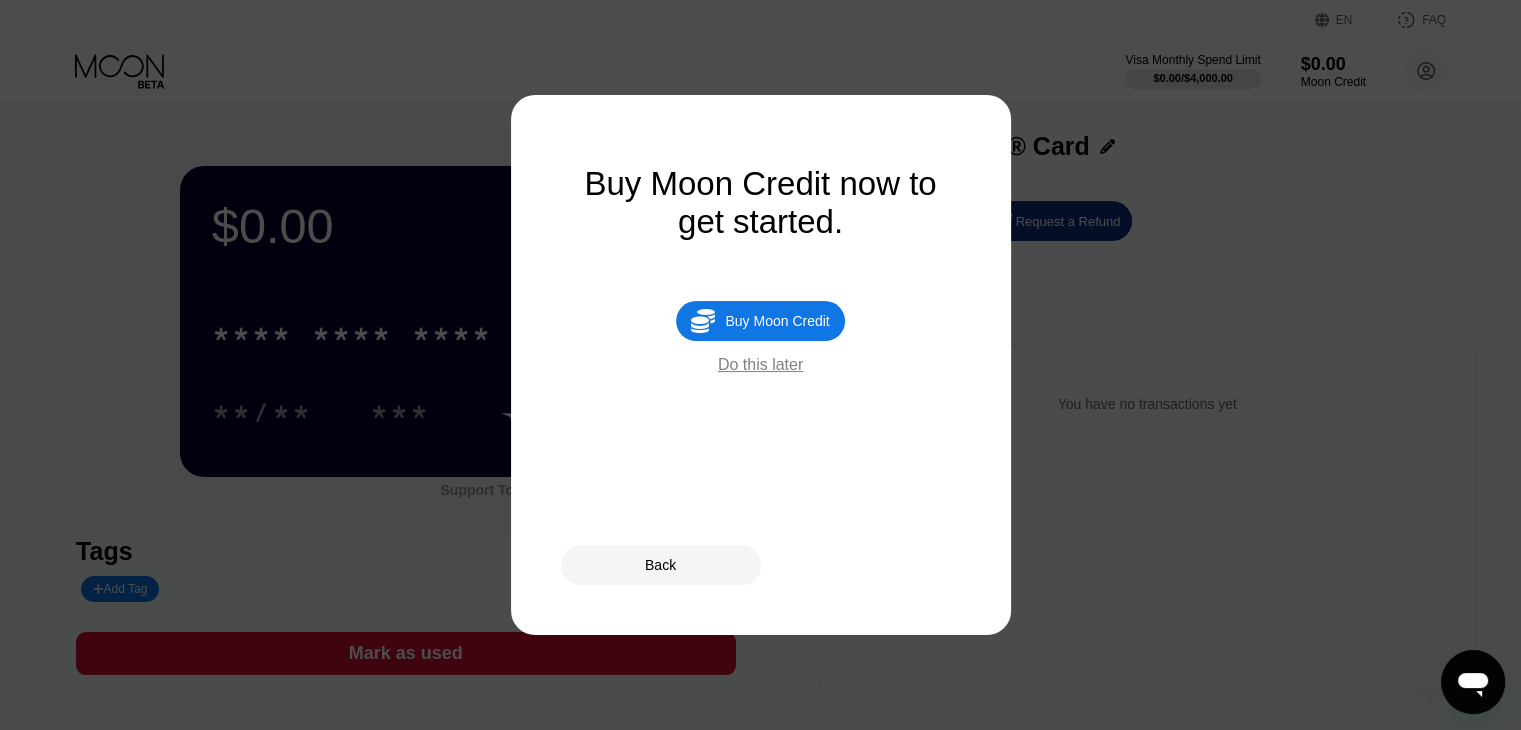 click on "Do this later" at bounding box center (760, 365) 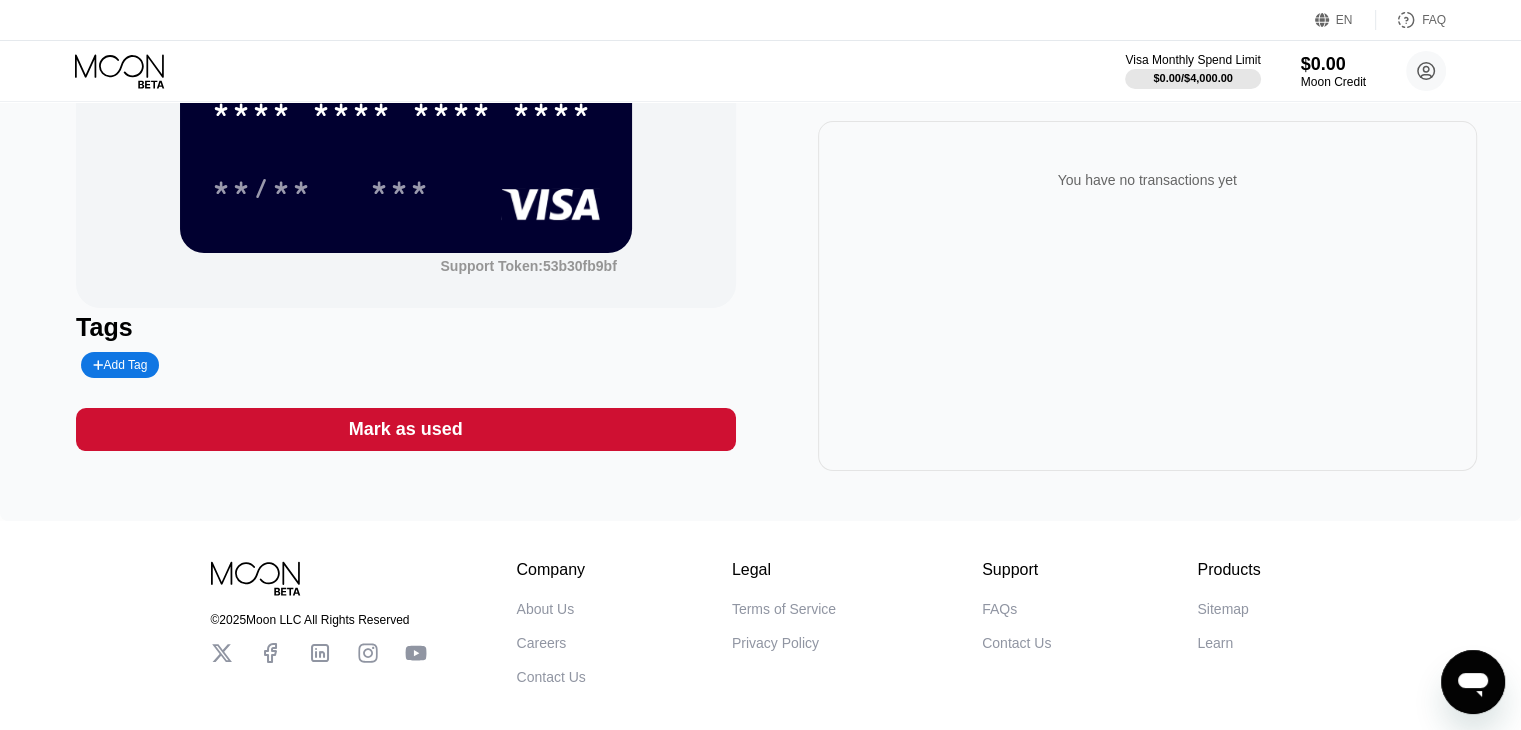 scroll, scrollTop: 0, scrollLeft: 0, axis: both 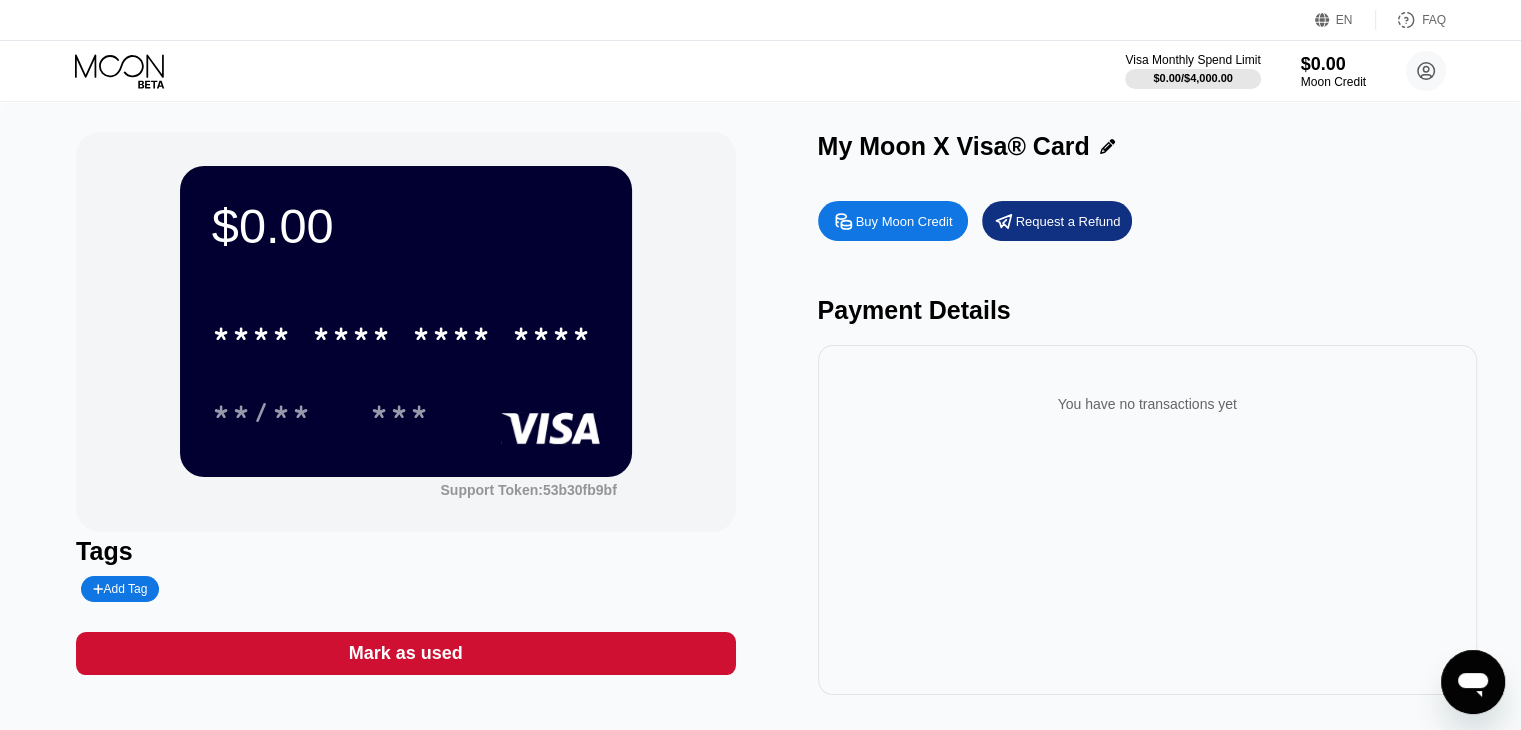 click on "$0.00" at bounding box center (406, 226) 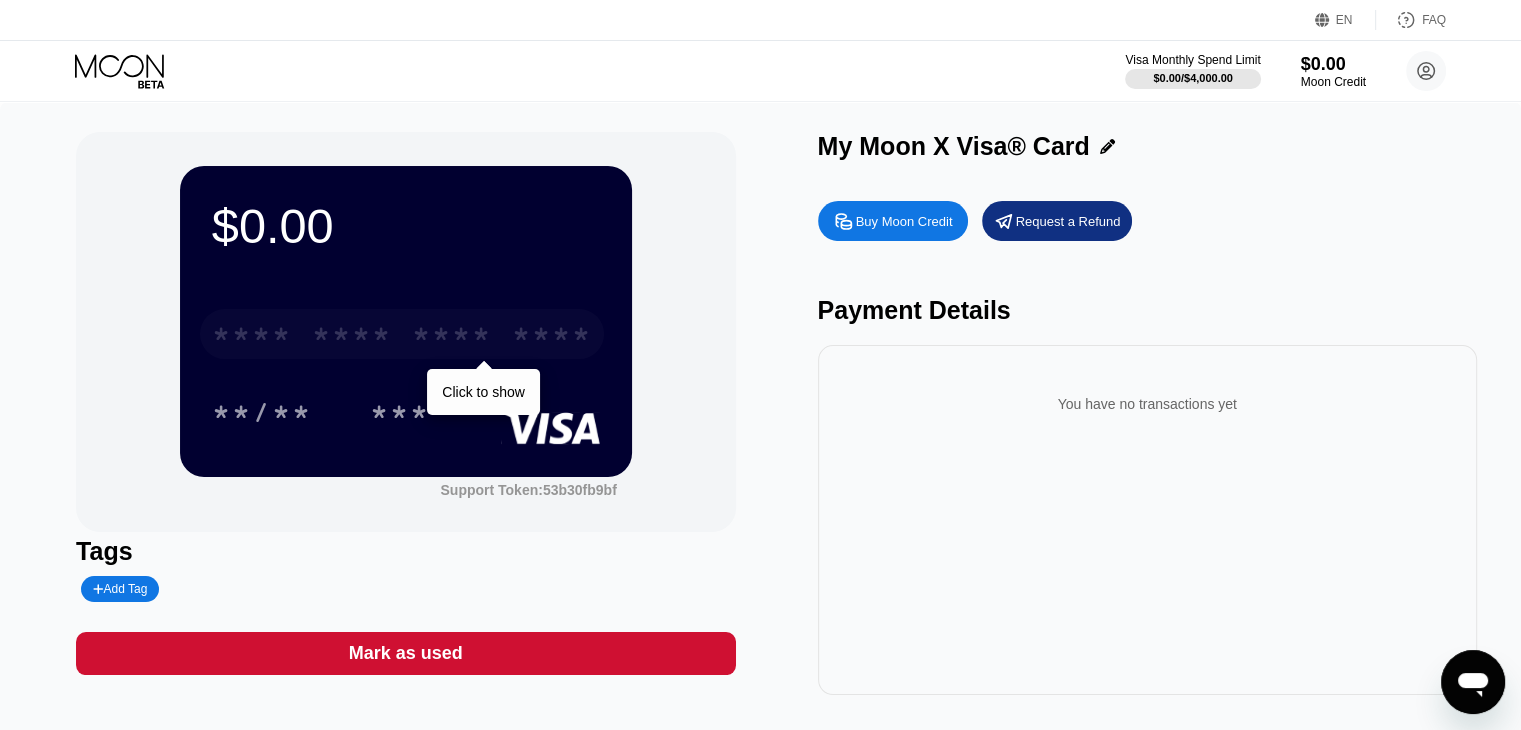 click on "****" at bounding box center [552, 337] 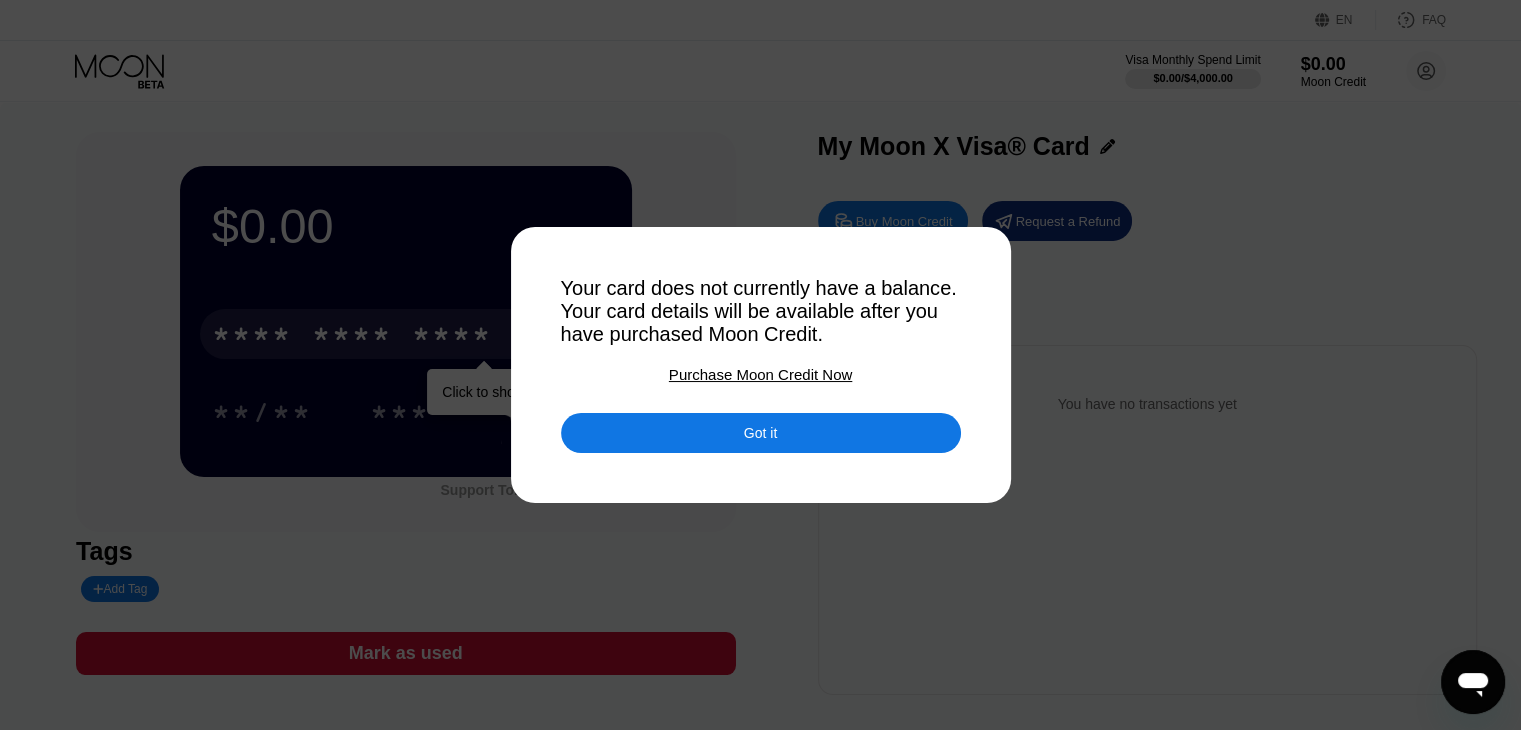 click on "Purchase Moon Credit Now" at bounding box center [760, 374] 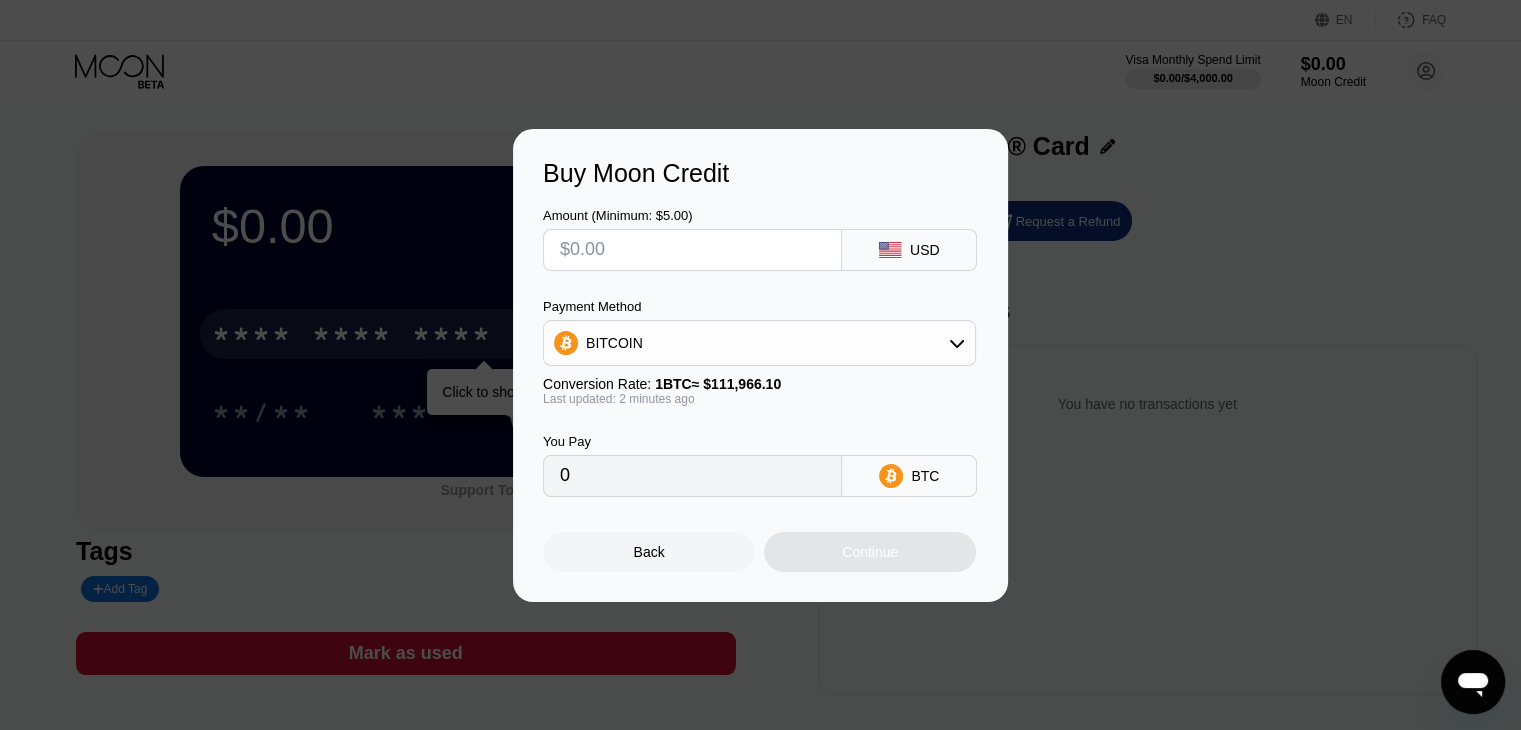 click on "BITCOIN" at bounding box center [759, 343] 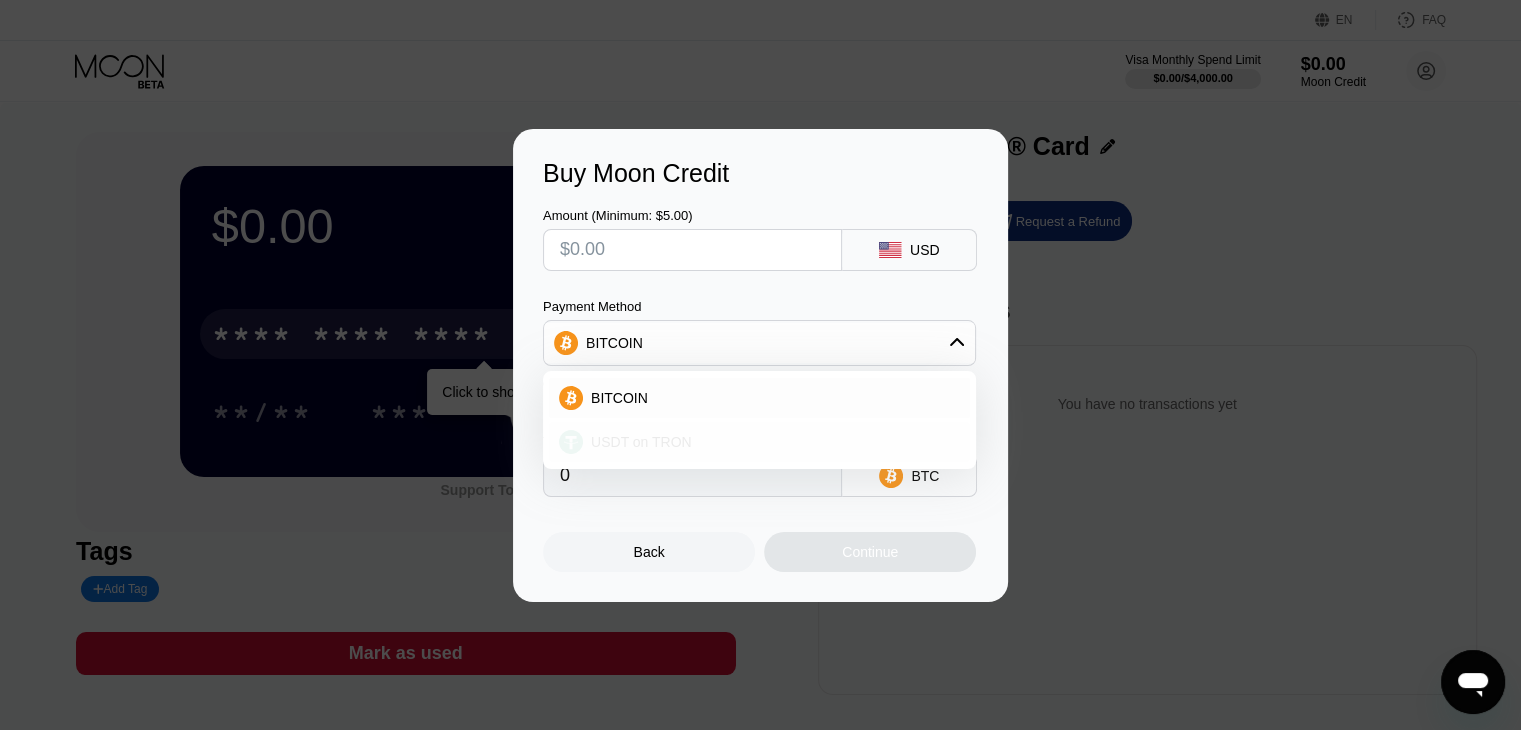 click on "USDT on TRON" at bounding box center [771, 442] 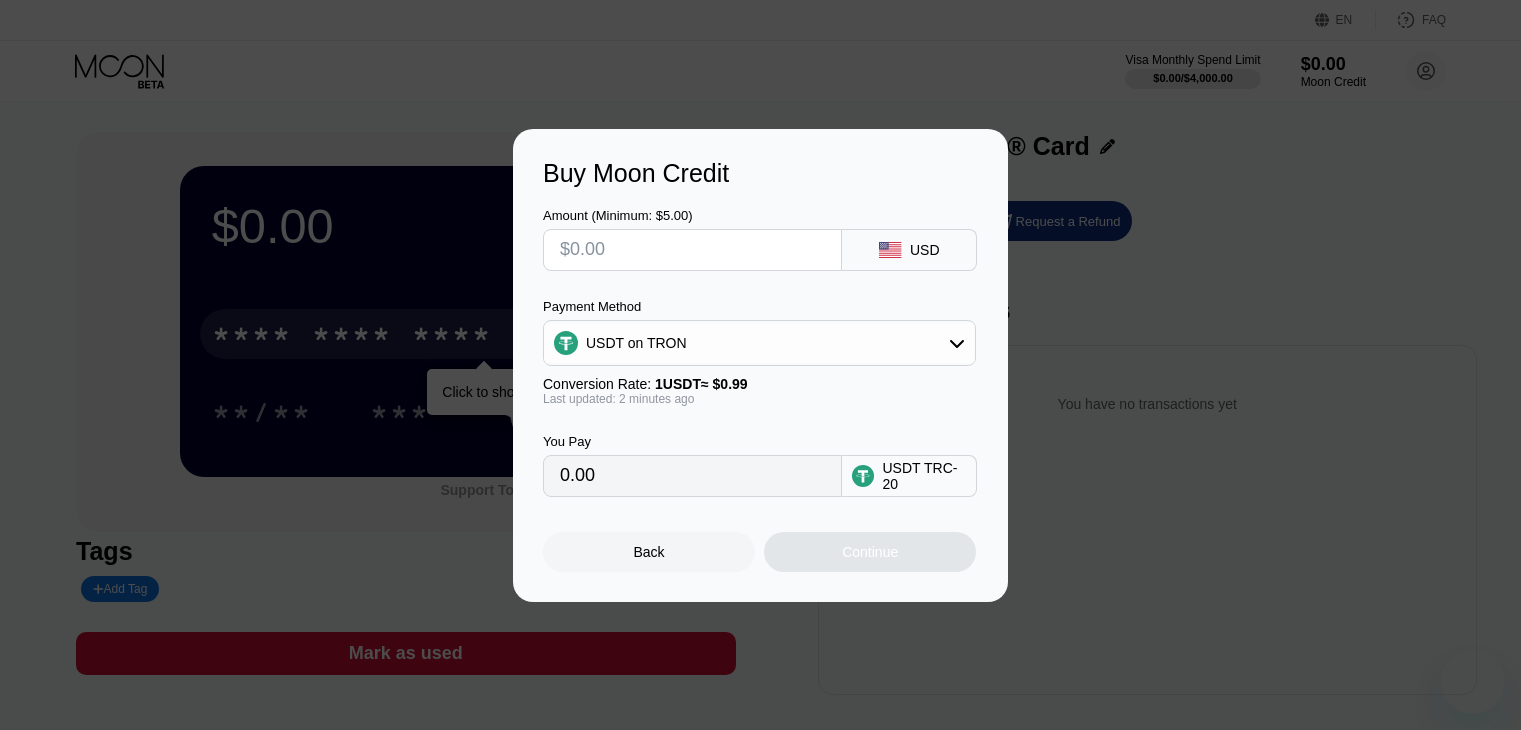 scroll, scrollTop: 0, scrollLeft: 0, axis: both 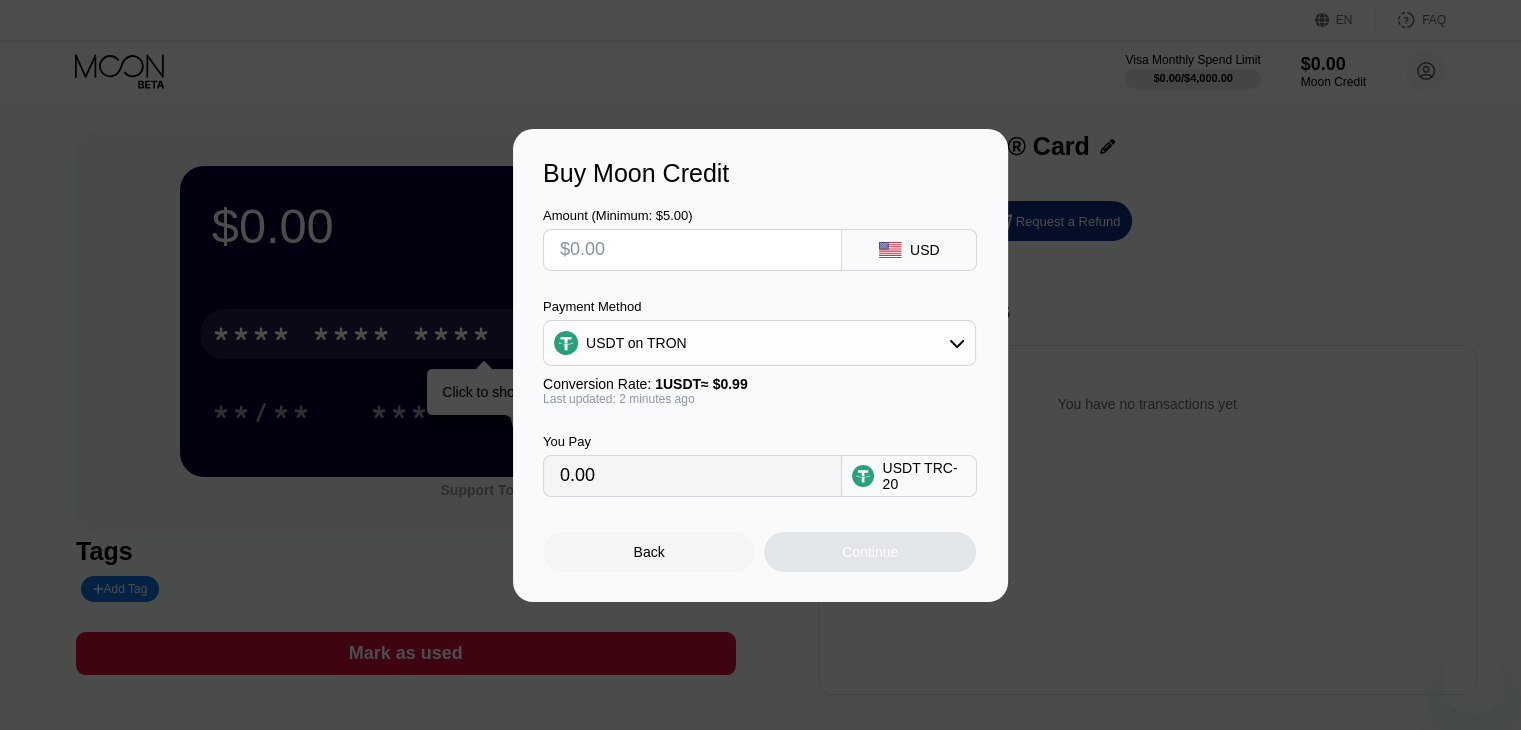 click on "0.00" at bounding box center [692, 476] 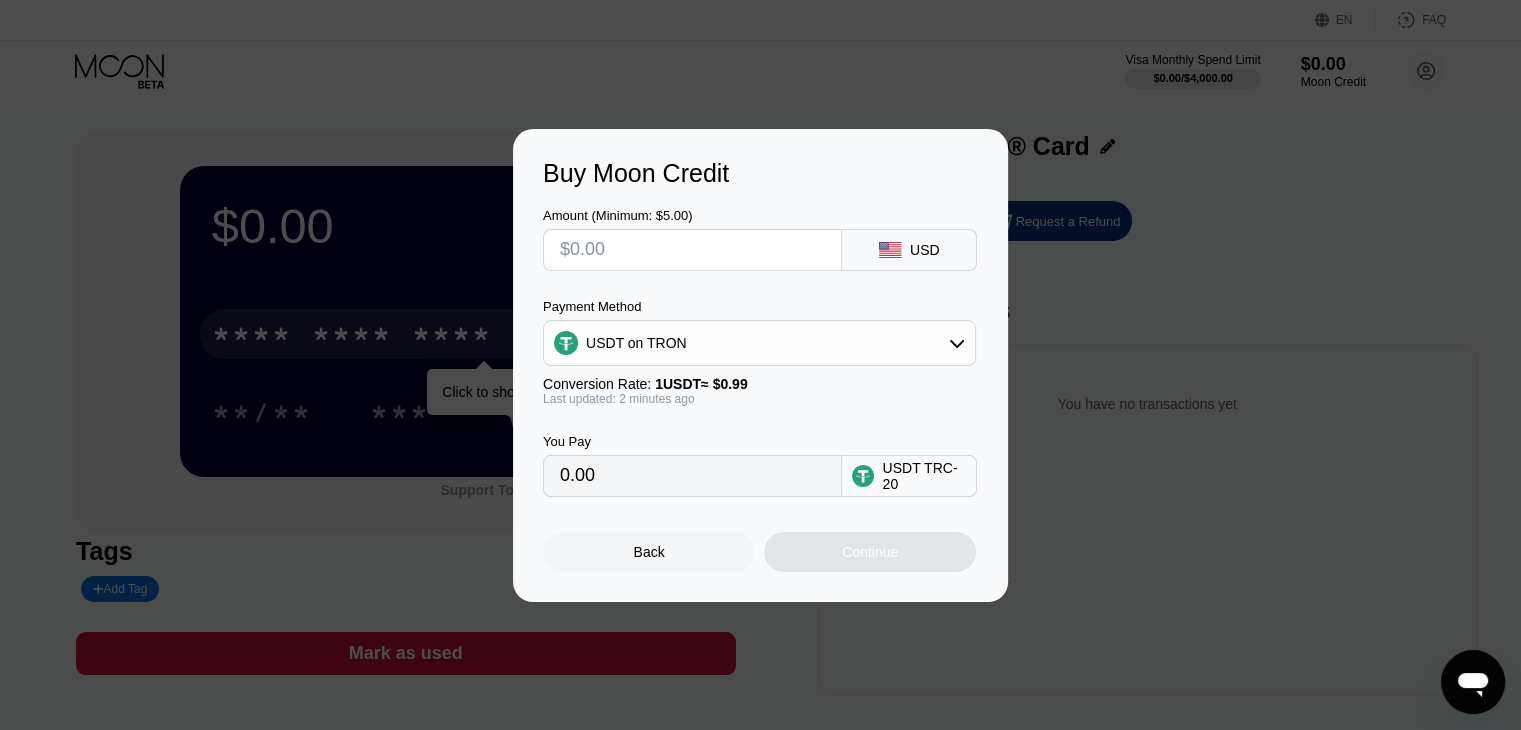 scroll, scrollTop: 0, scrollLeft: 0, axis: both 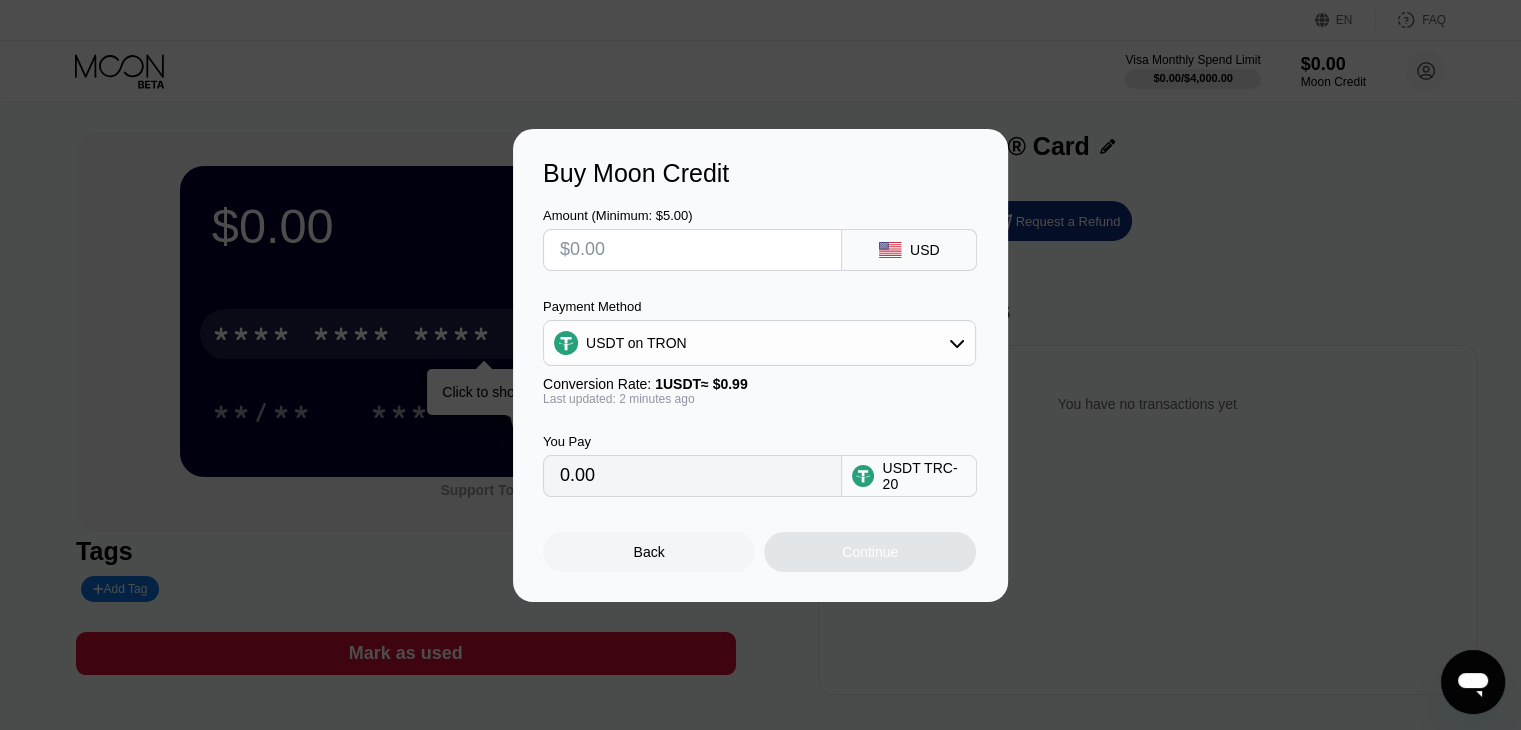 drag, startPoint x: 563, startPoint y: 485, endPoint x: 584, endPoint y: 394, distance: 93.39165 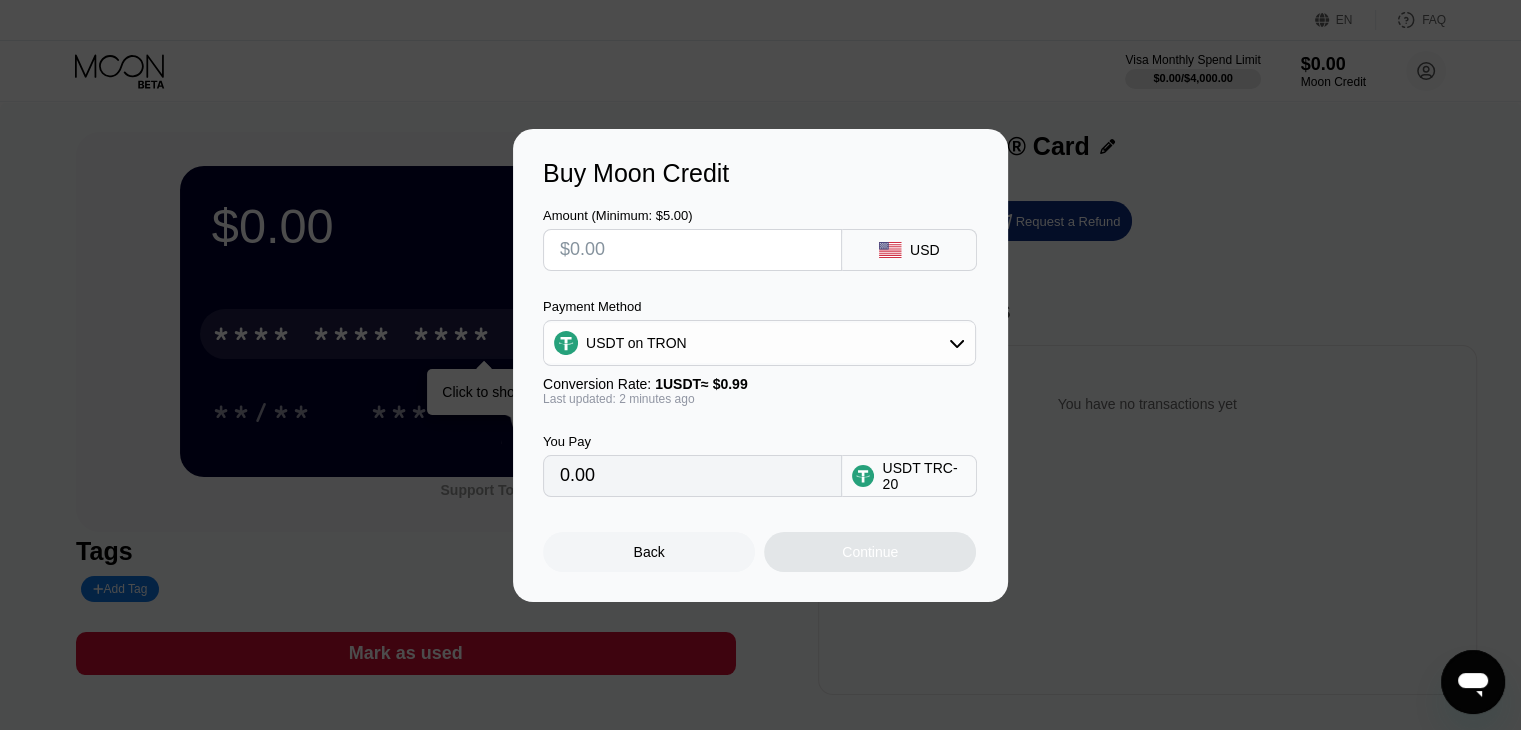 drag, startPoint x: 654, startPoint y: 584, endPoint x: 648, endPoint y: 568, distance: 17.088007 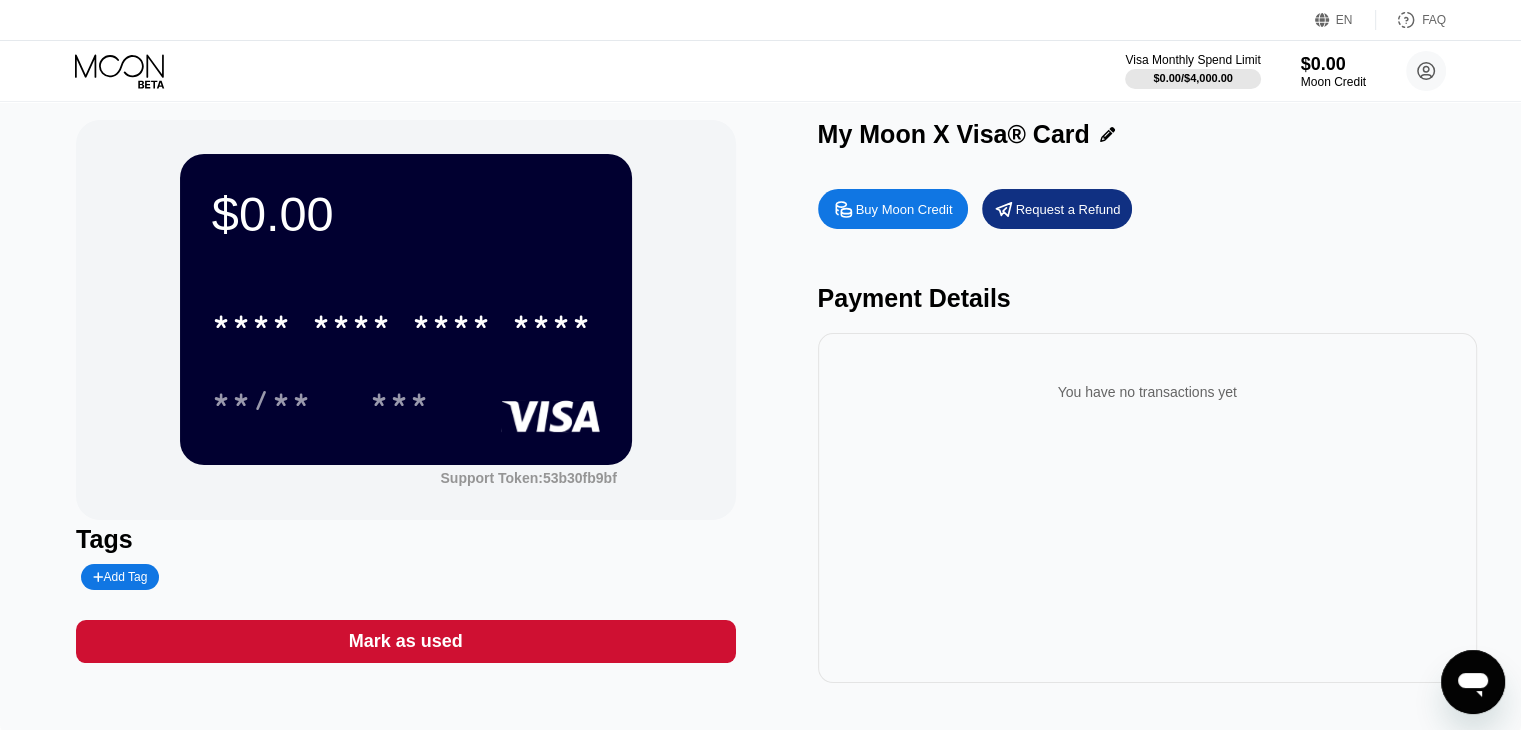 scroll, scrollTop: 0, scrollLeft: 0, axis: both 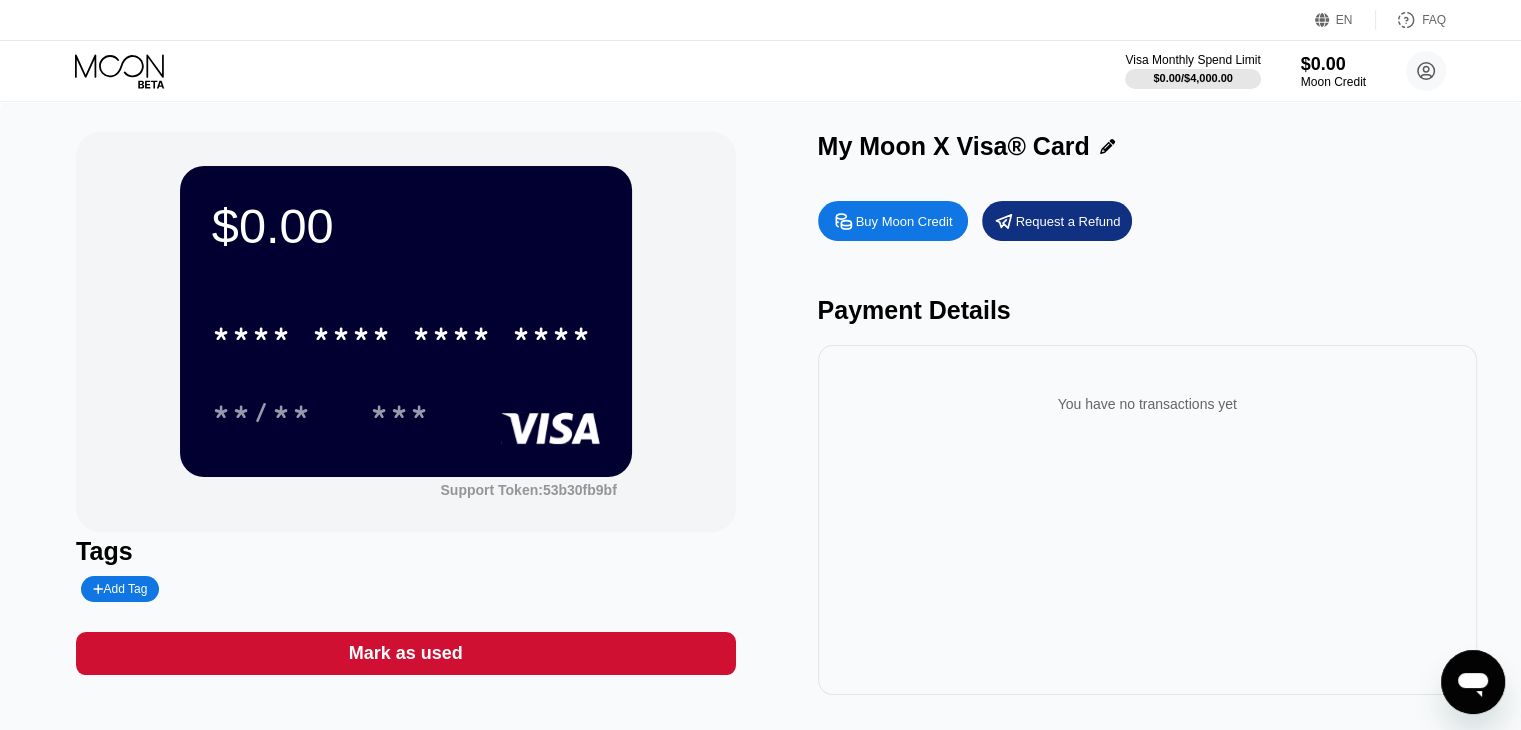 click on "Buy Moon Credit" at bounding box center [904, 221] 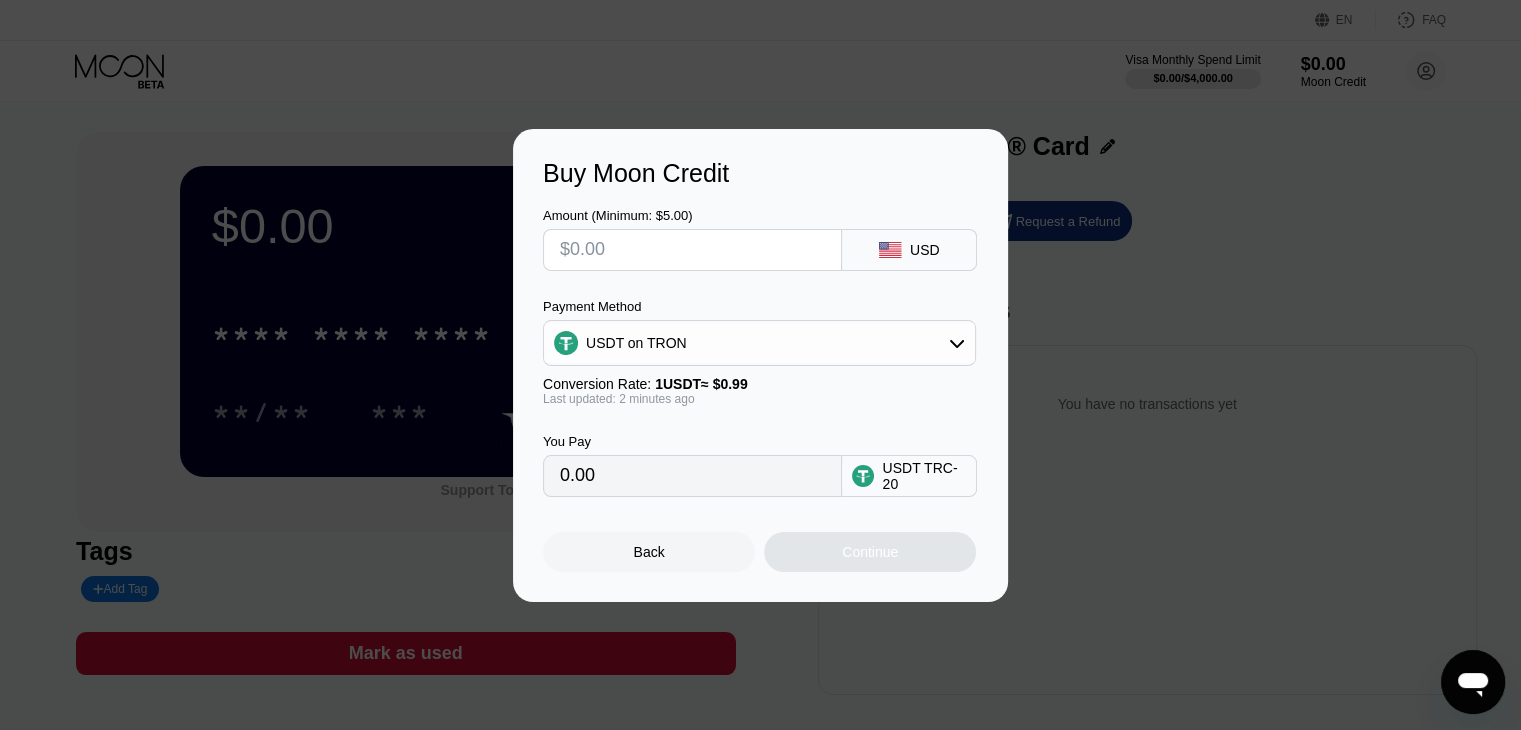 click at bounding box center [692, 250] 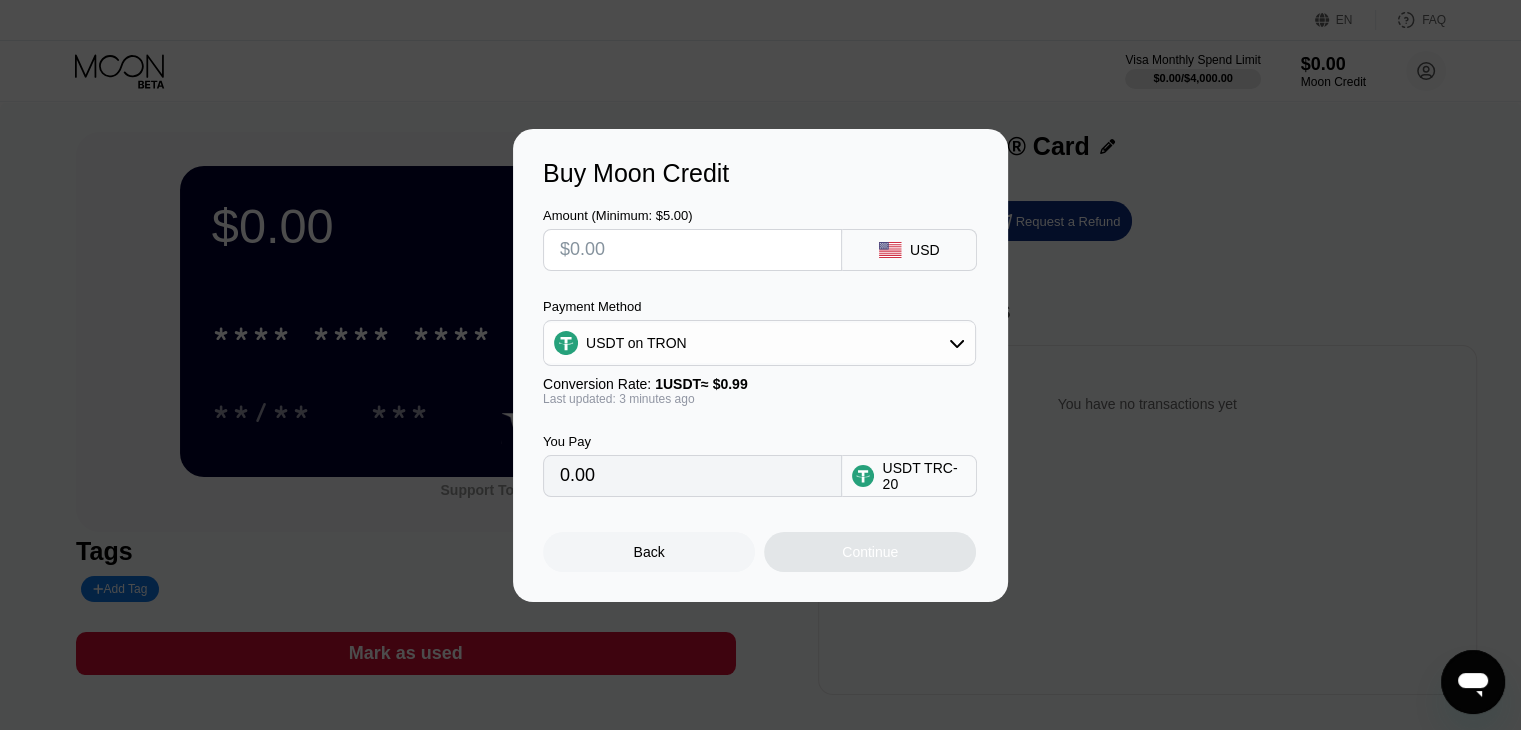 click at bounding box center (692, 250) 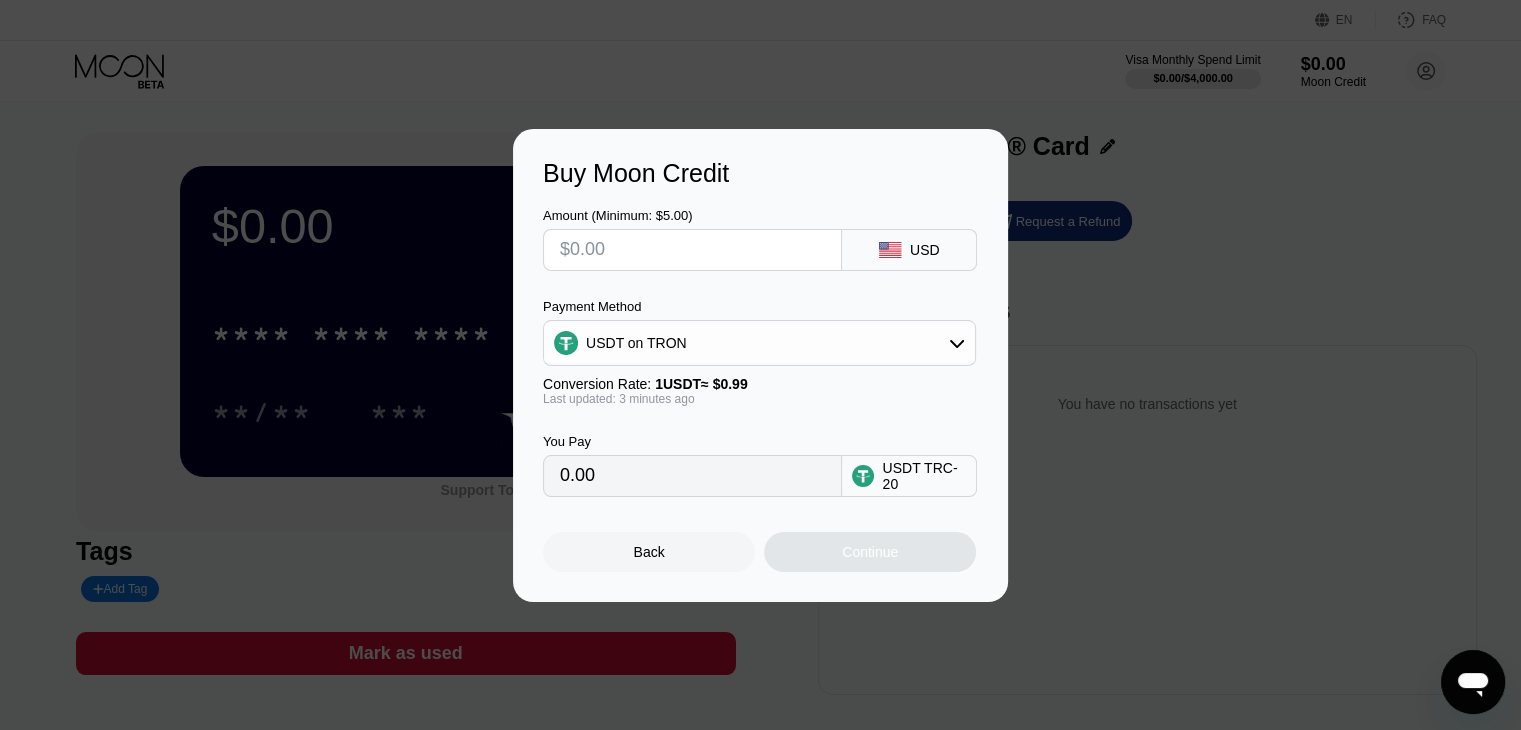 type on "$2" 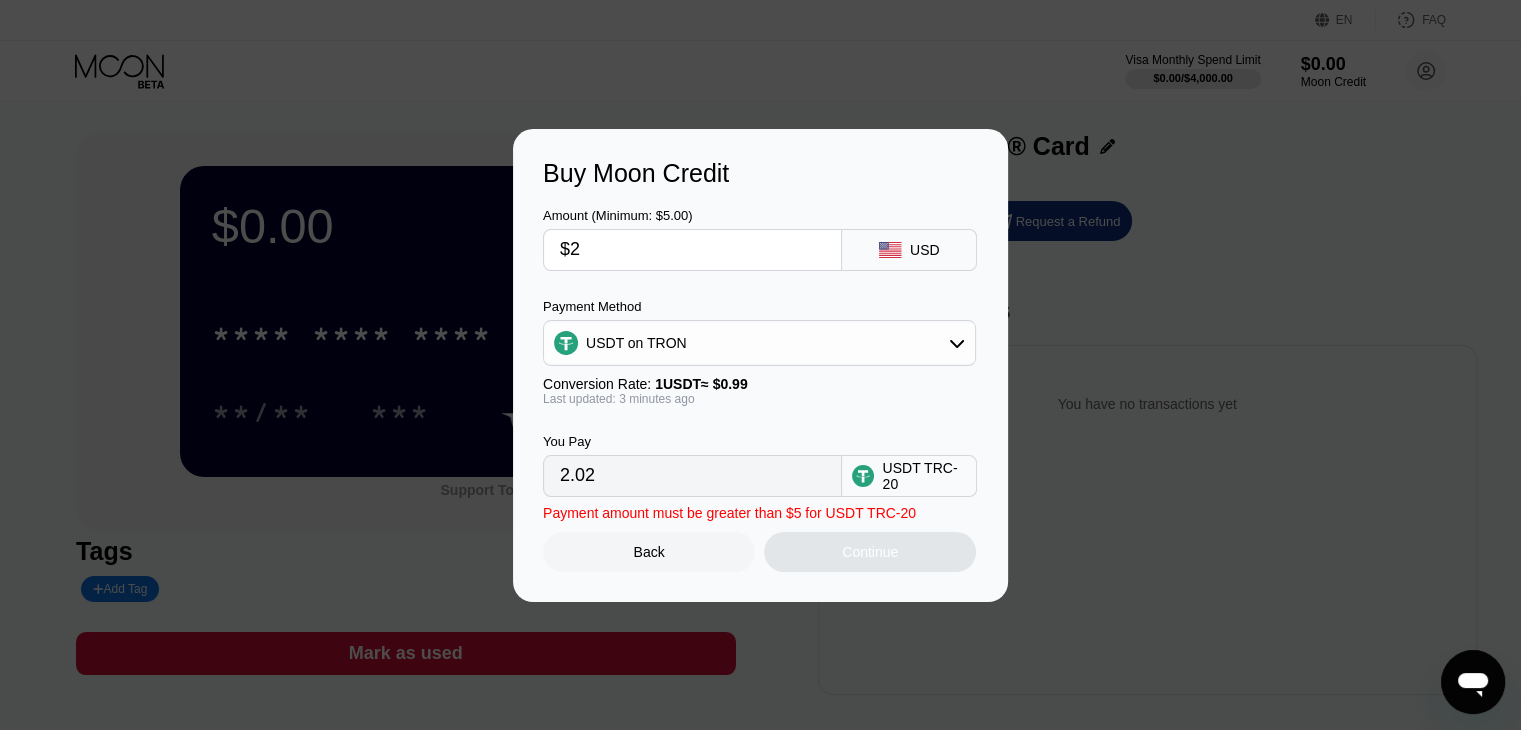 type on "2.02" 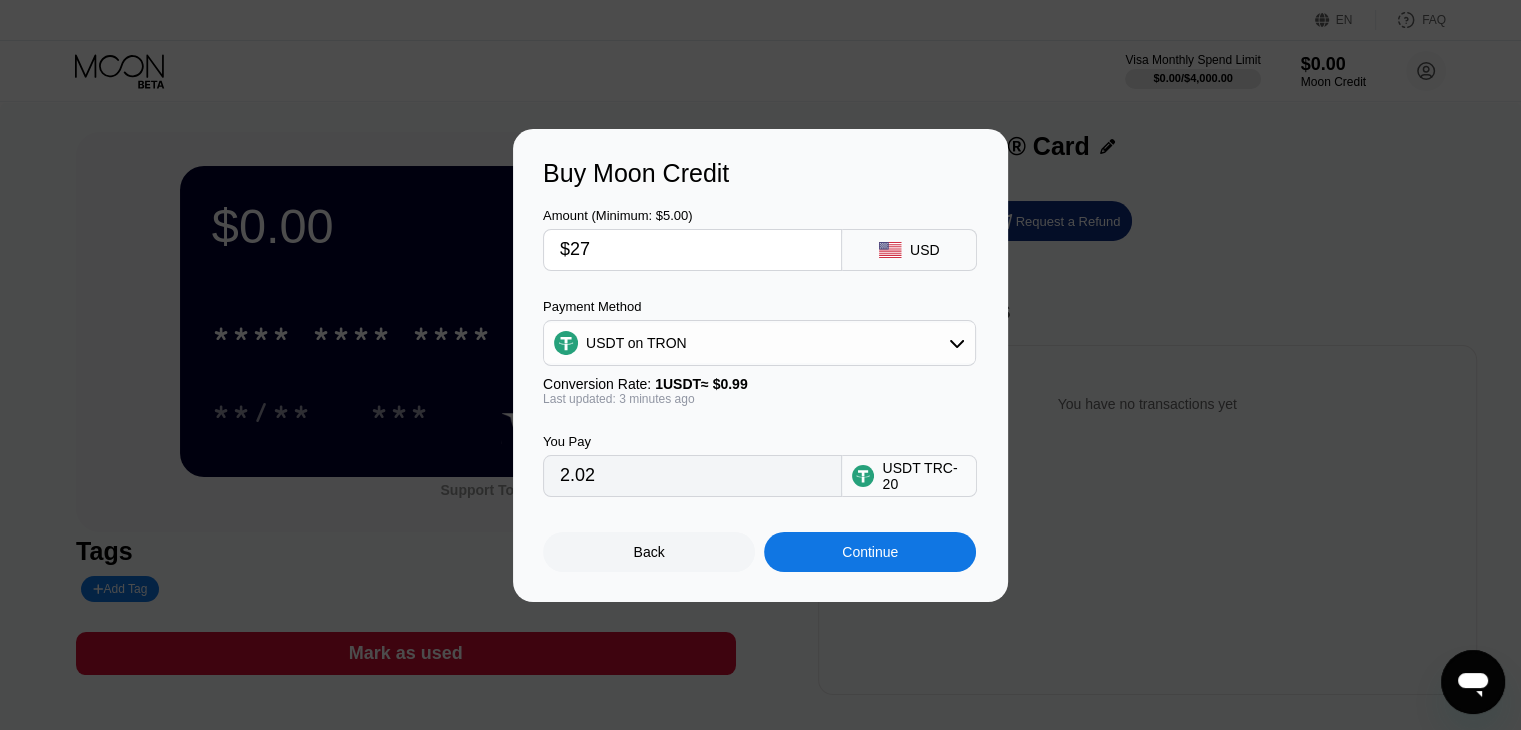 type on "27.27" 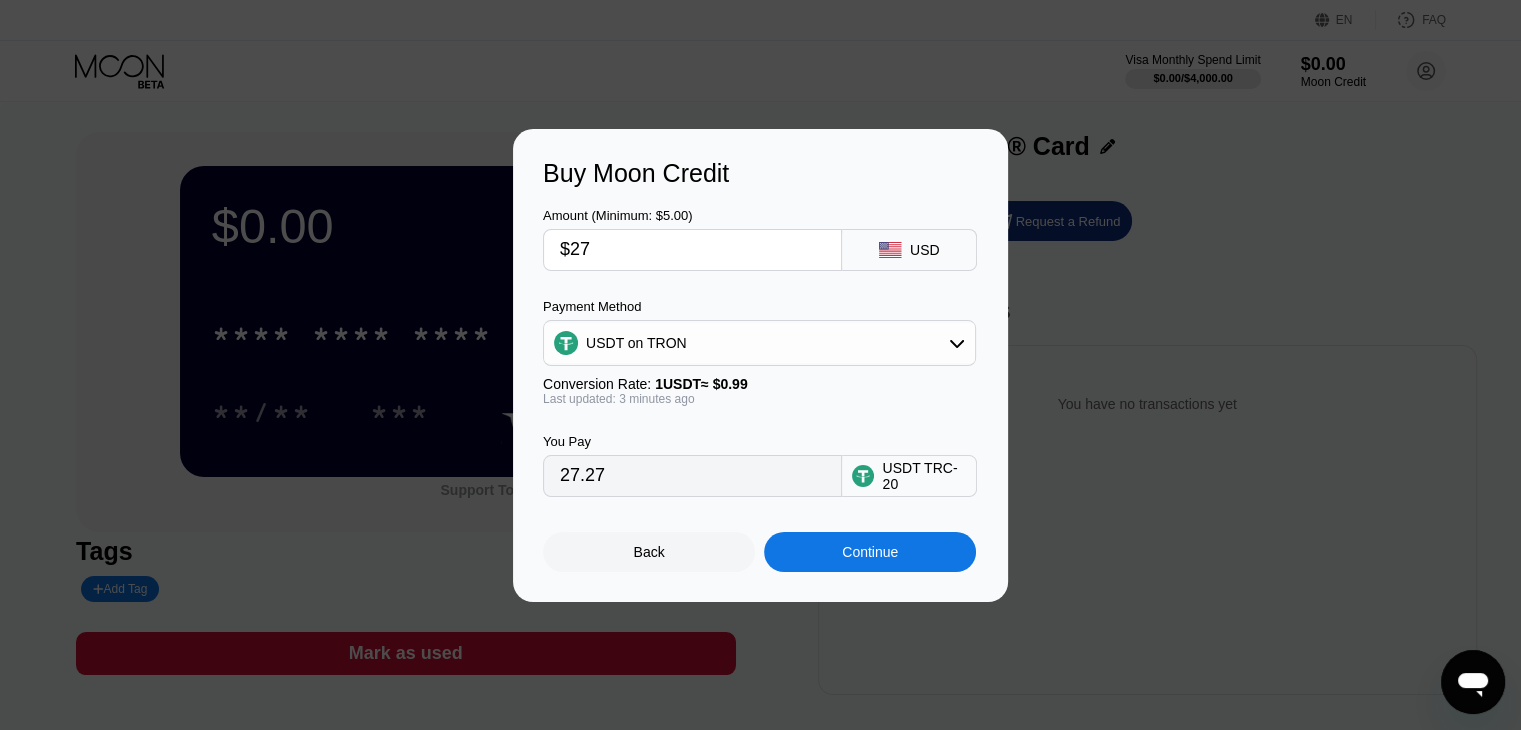 click on "$27" at bounding box center (692, 250) 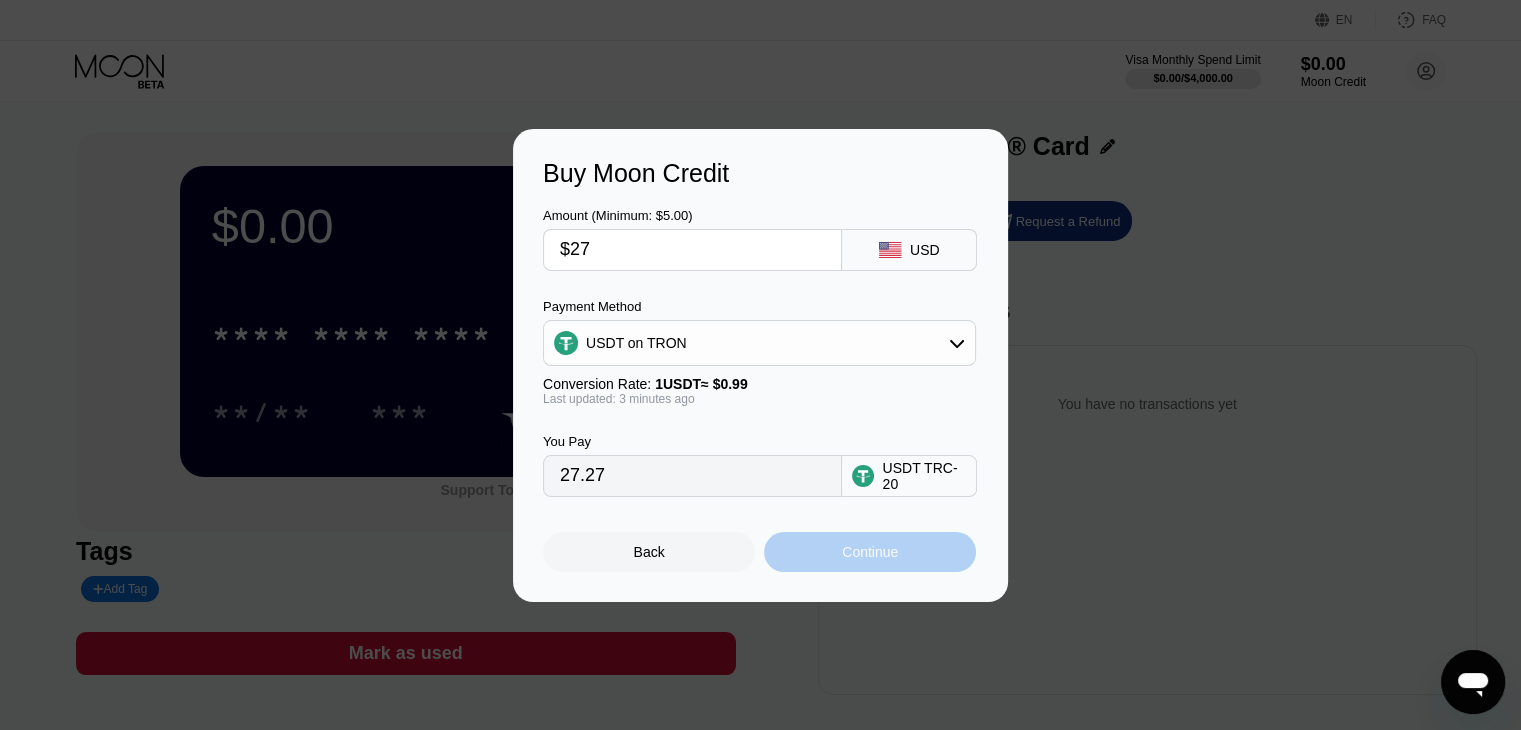 click on "Continue" at bounding box center [870, 552] 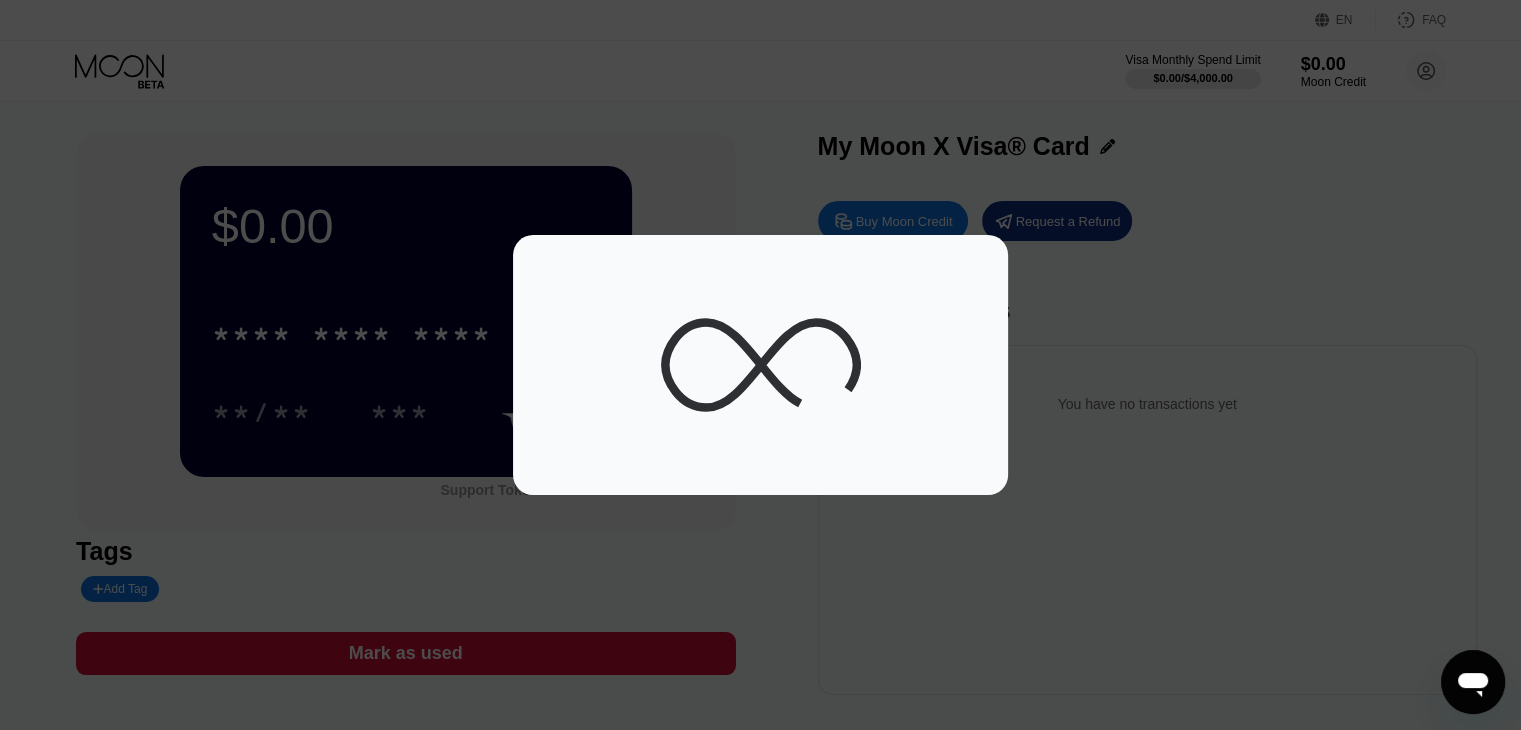 click at bounding box center (768, 365) 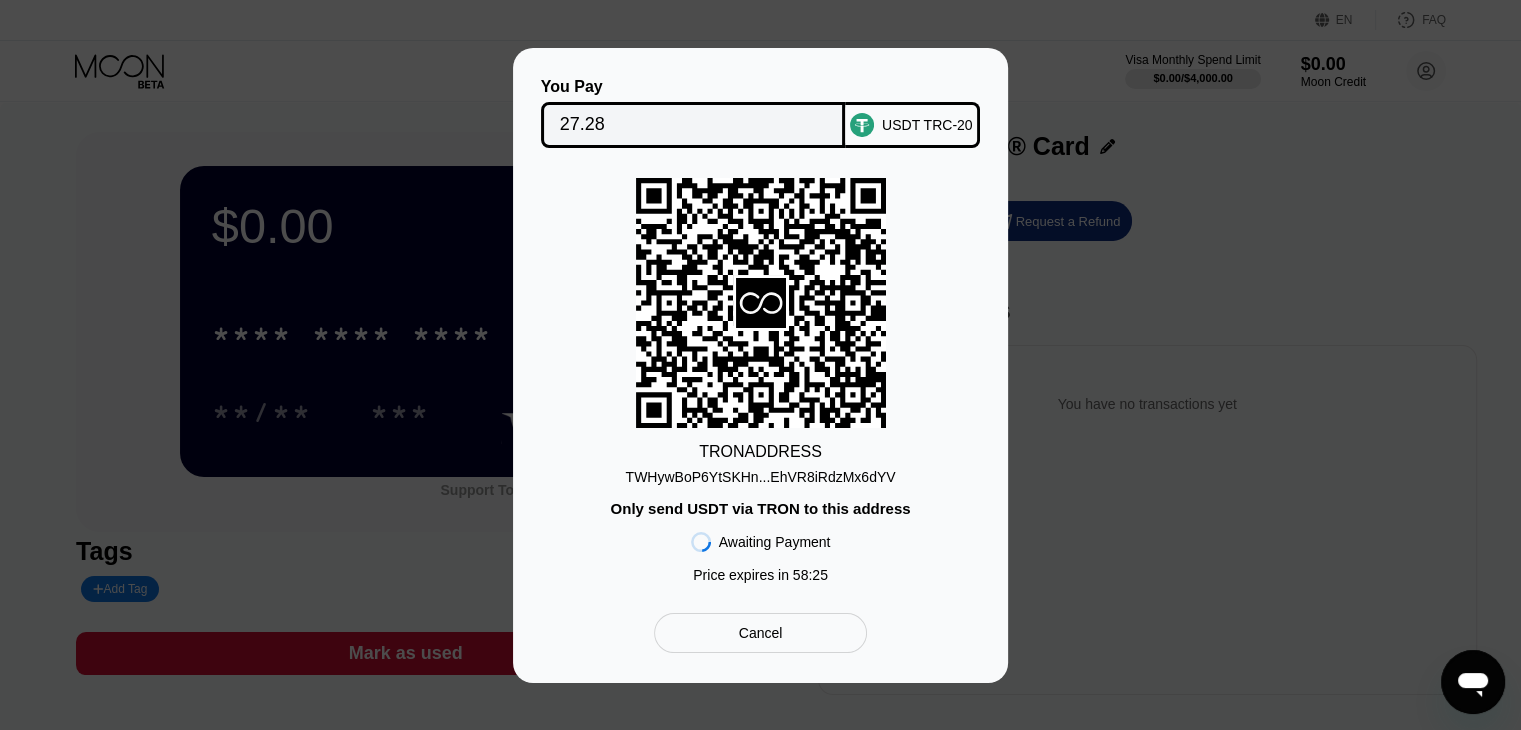 click on "TWHywBoP6YtSKHn...EhVR8iRdzMx6dYV" at bounding box center [761, 477] 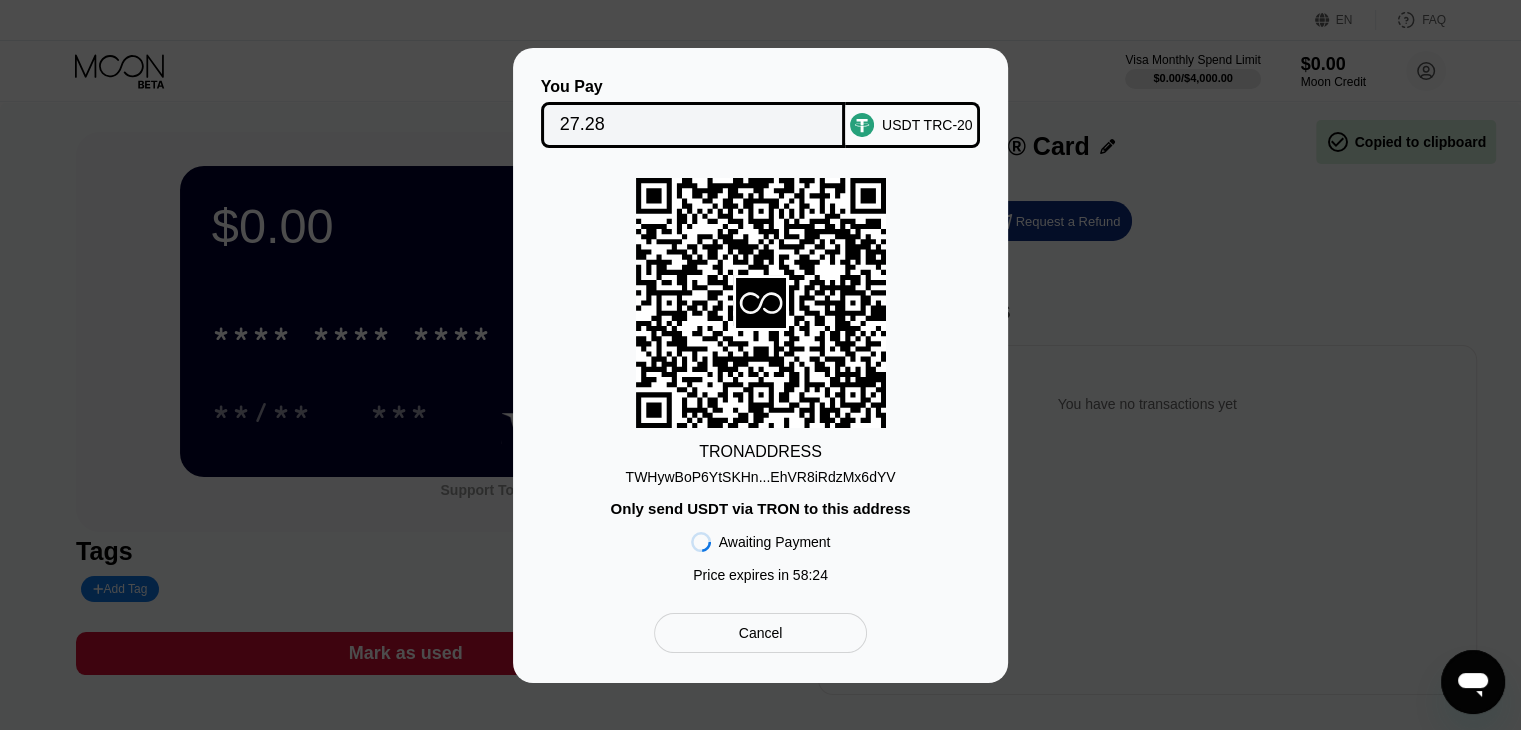 click on "TWHywBoP6YtSKHn...EhVR8iRdzMx6dYV" at bounding box center (761, 477) 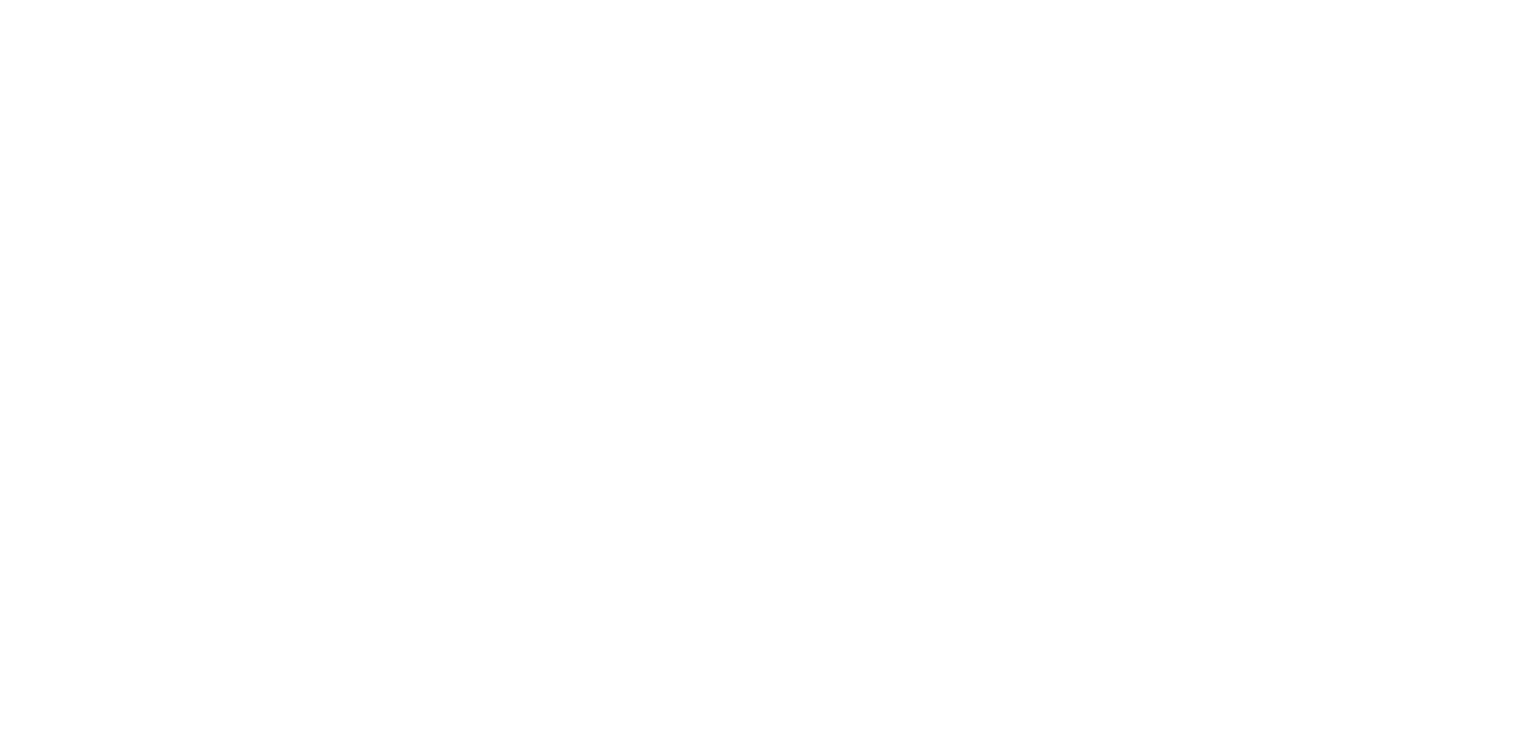 scroll, scrollTop: 0, scrollLeft: 0, axis: both 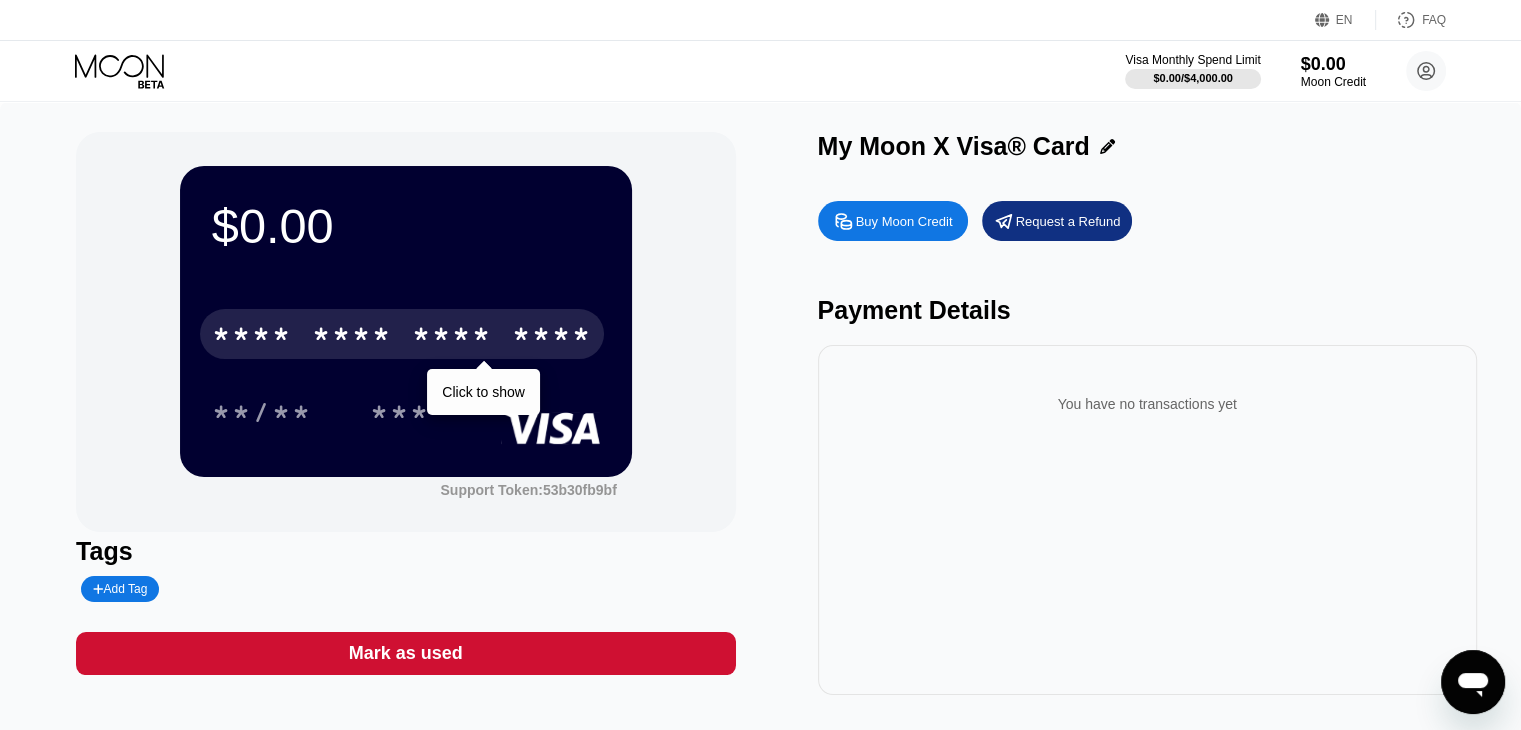 click on "* * * * * * * * * * * * ****" at bounding box center [402, 334] 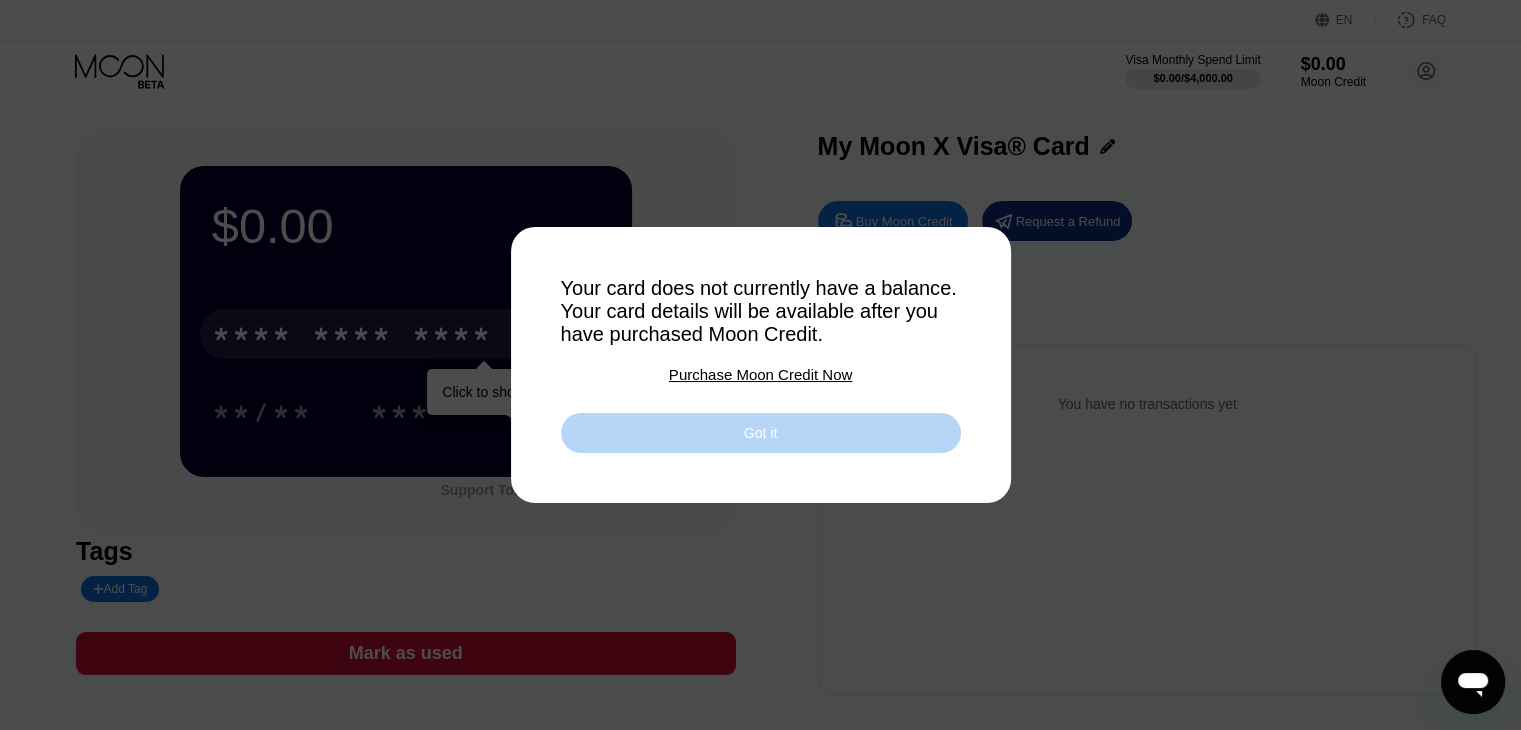 click on "Got it" at bounding box center (761, 433) 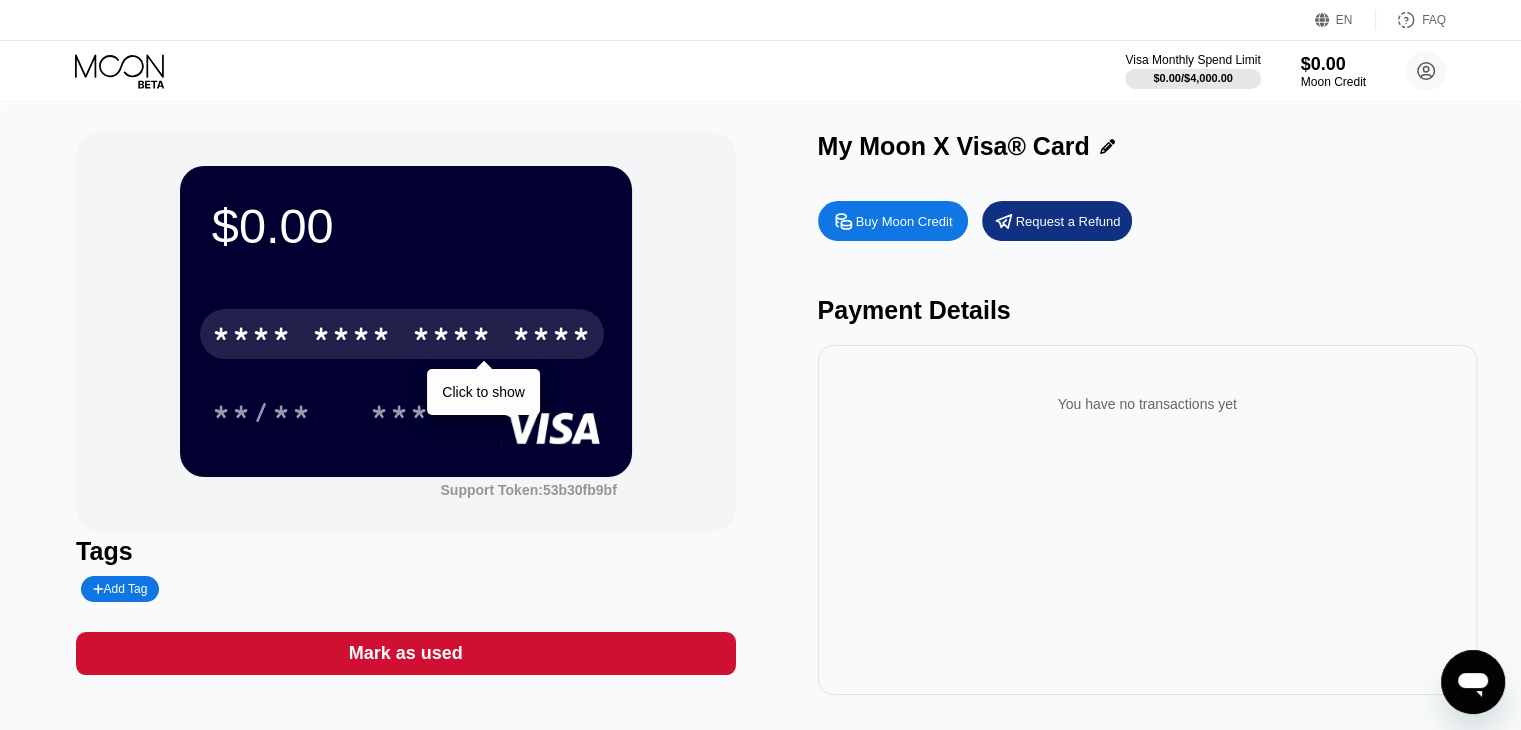 drag, startPoint x: 817, startPoint y: 423, endPoint x: 752, endPoint y: 609, distance: 197.03046 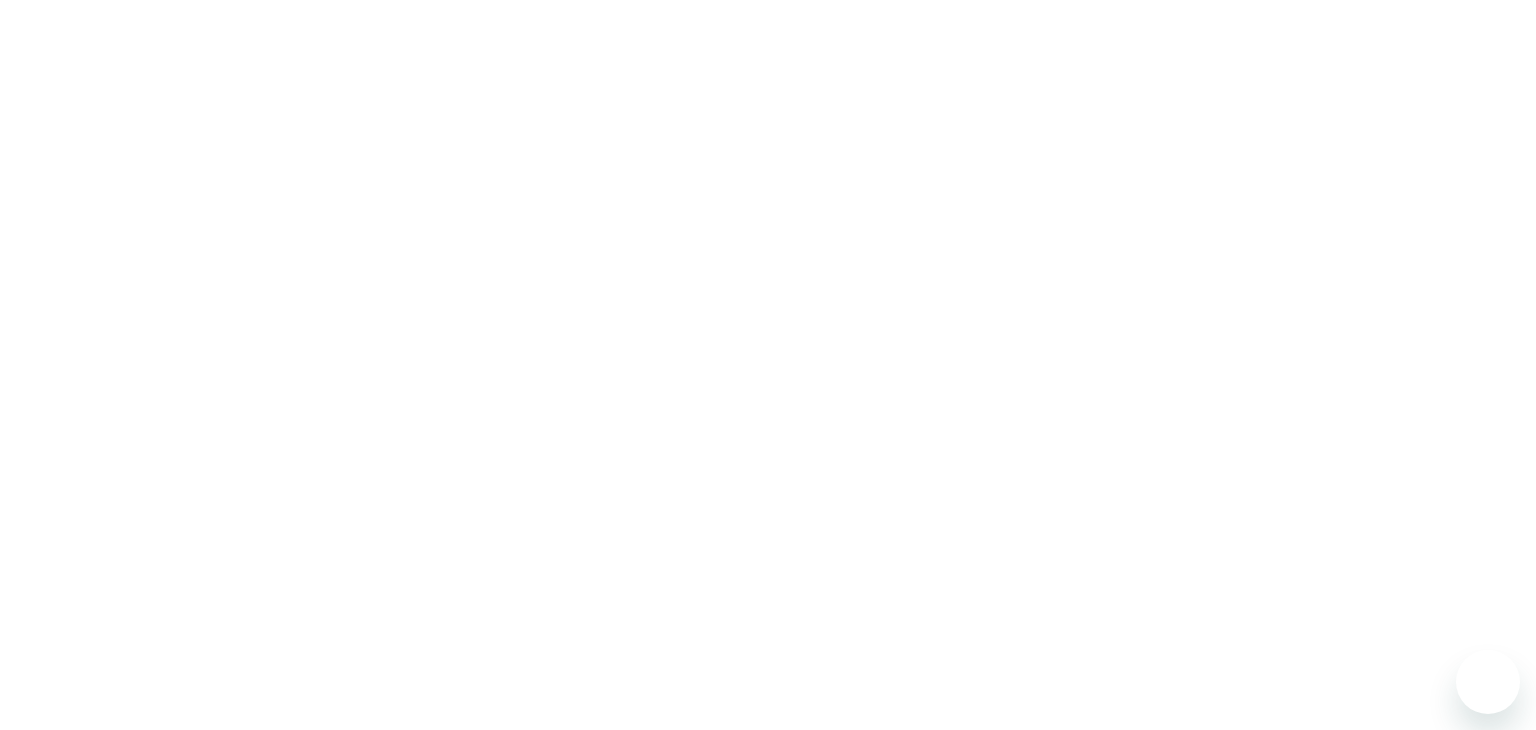 scroll, scrollTop: 0, scrollLeft: 0, axis: both 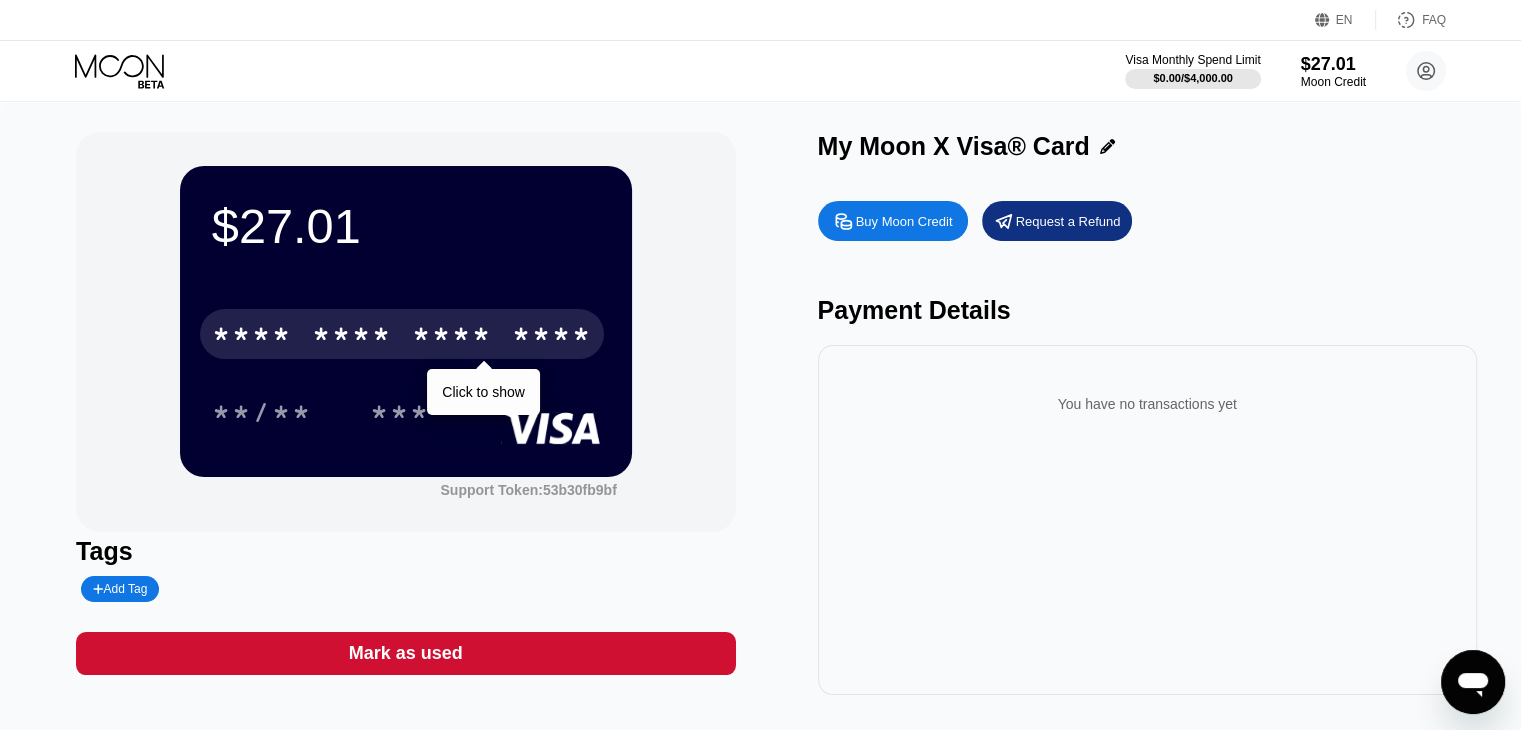 click on "* * * *" at bounding box center (452, 337) 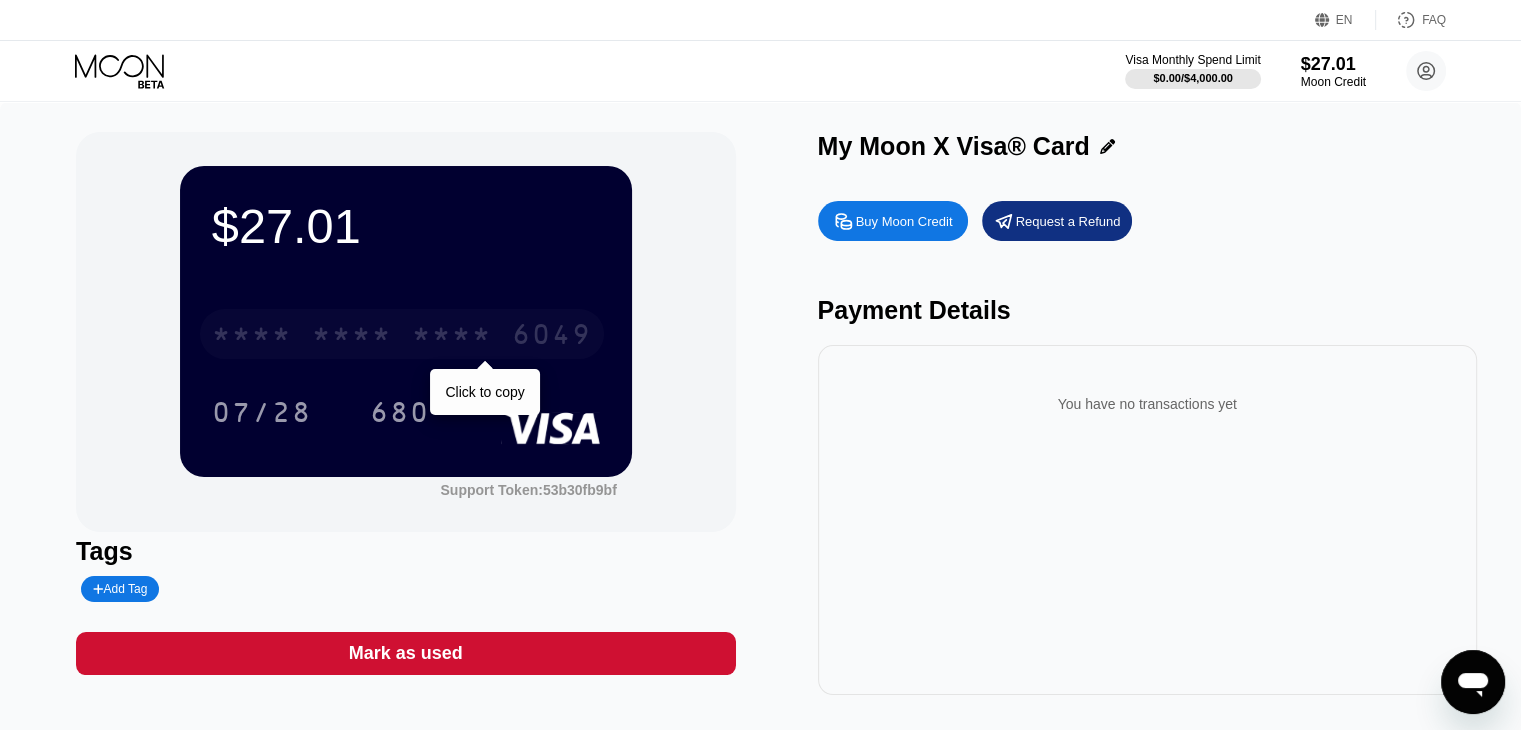 click on "* * * *" at bounding box center (452, 337) 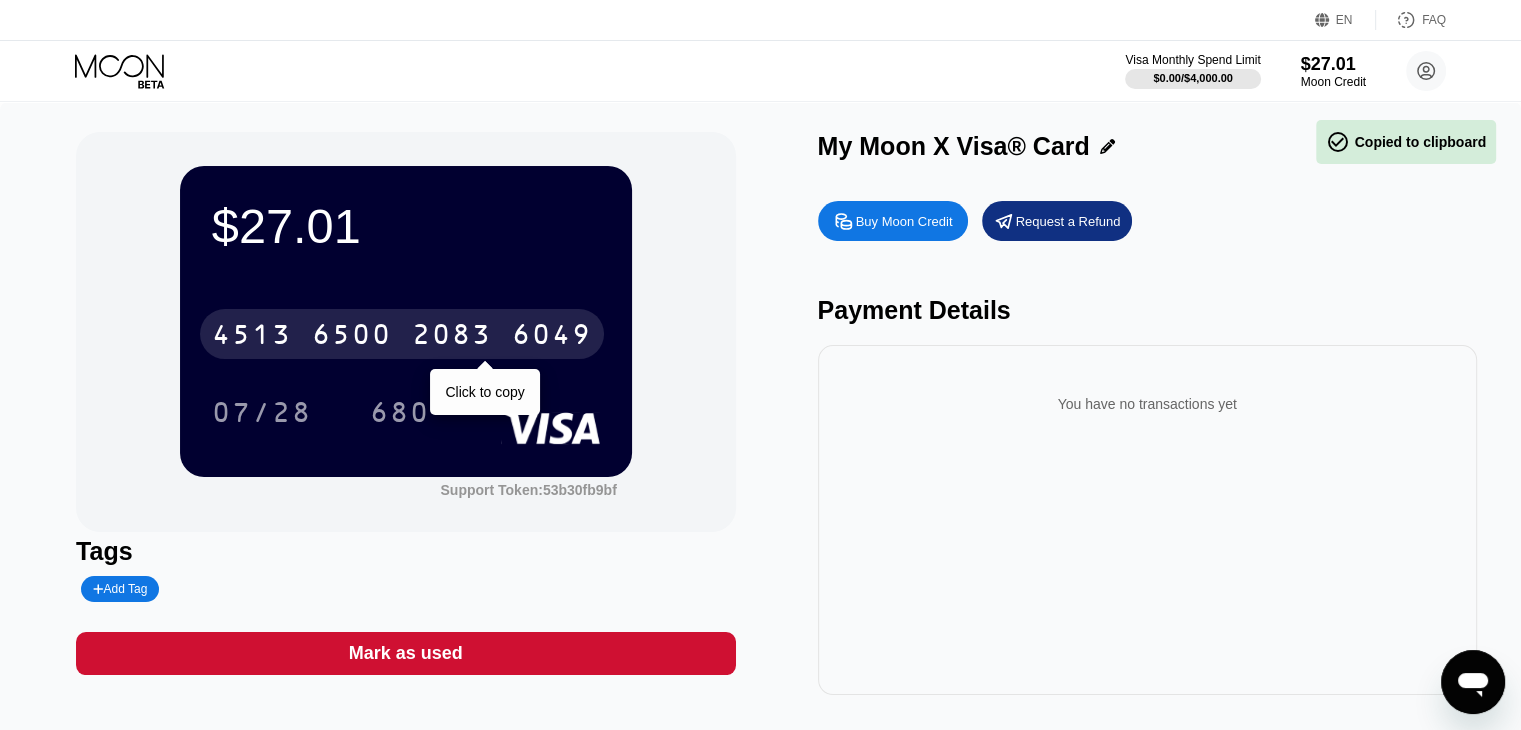 click on "2083" at bounding box center (452, 337) 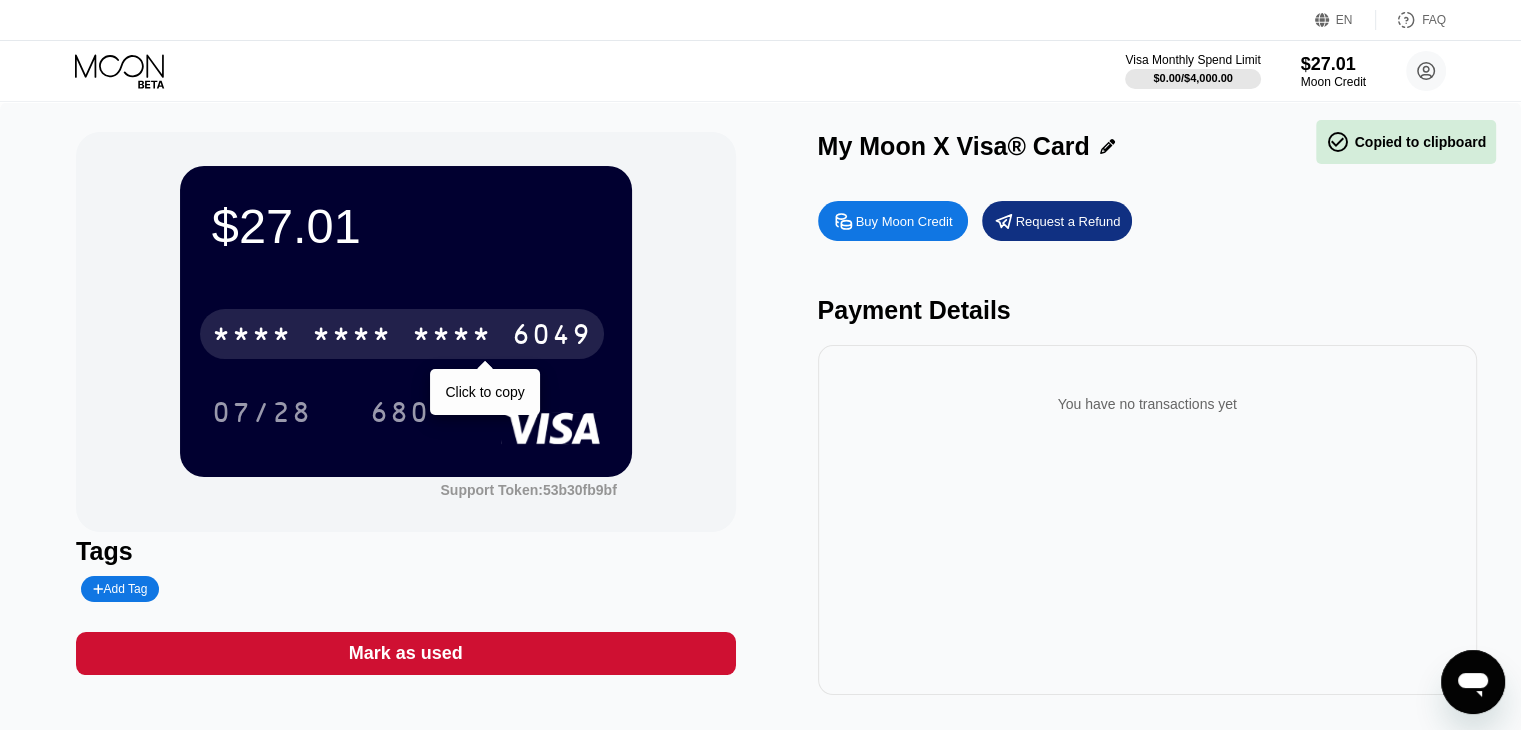 click on "* * * * * * * * * * * * [ZIP]" at bounding box center (402, 334) 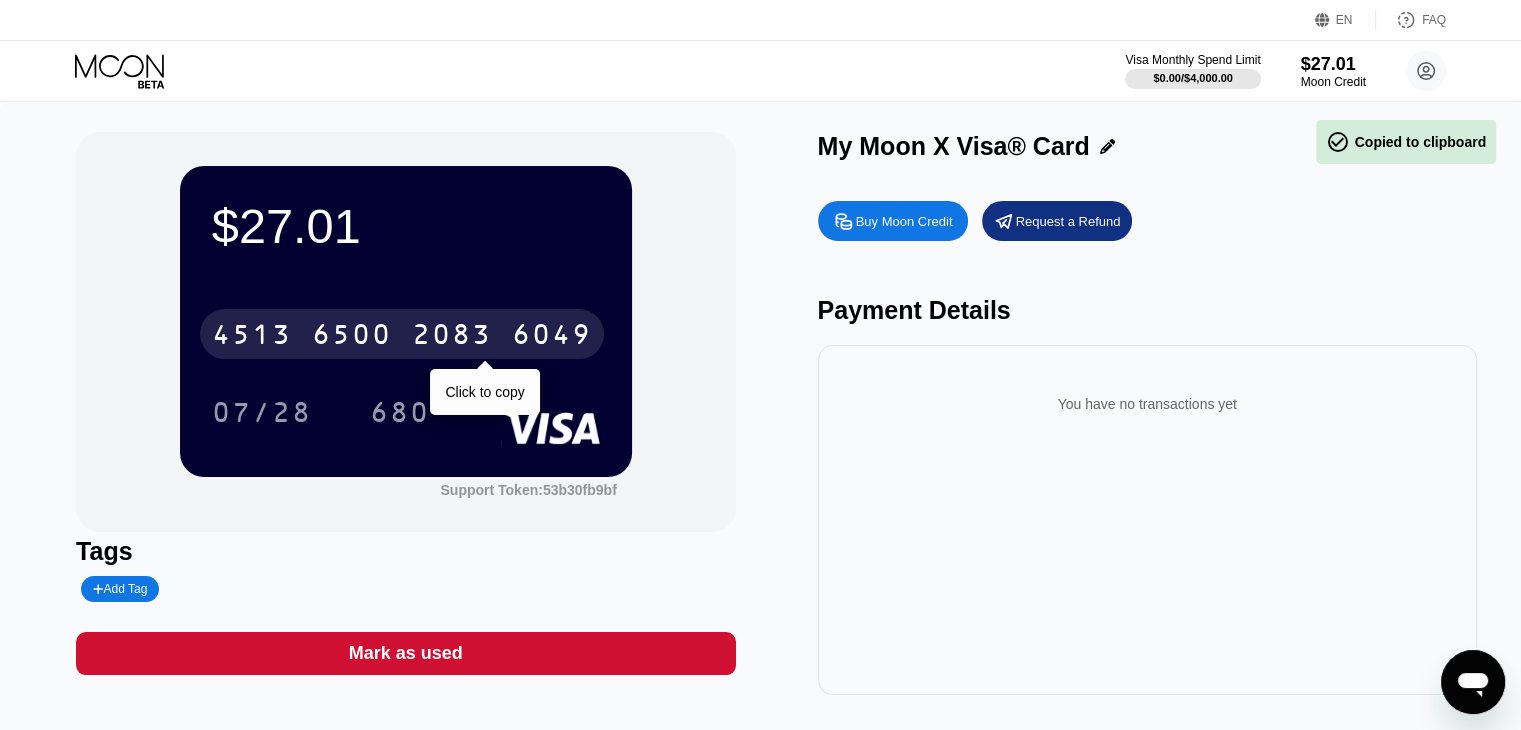 click on "[CREDIT CARD]" at bounding box center [402, 334] 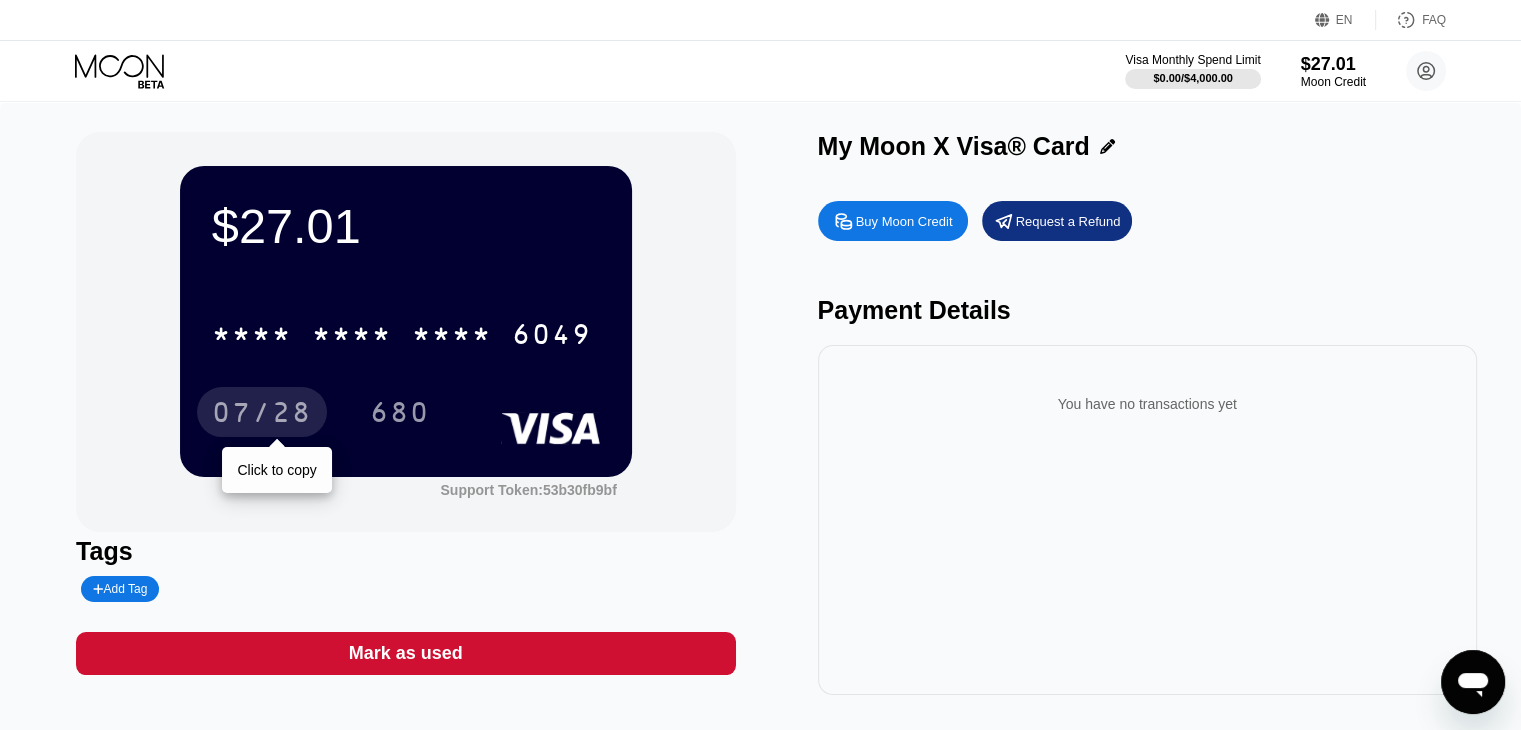 click on "07/28" at bounding box center (262, 415) 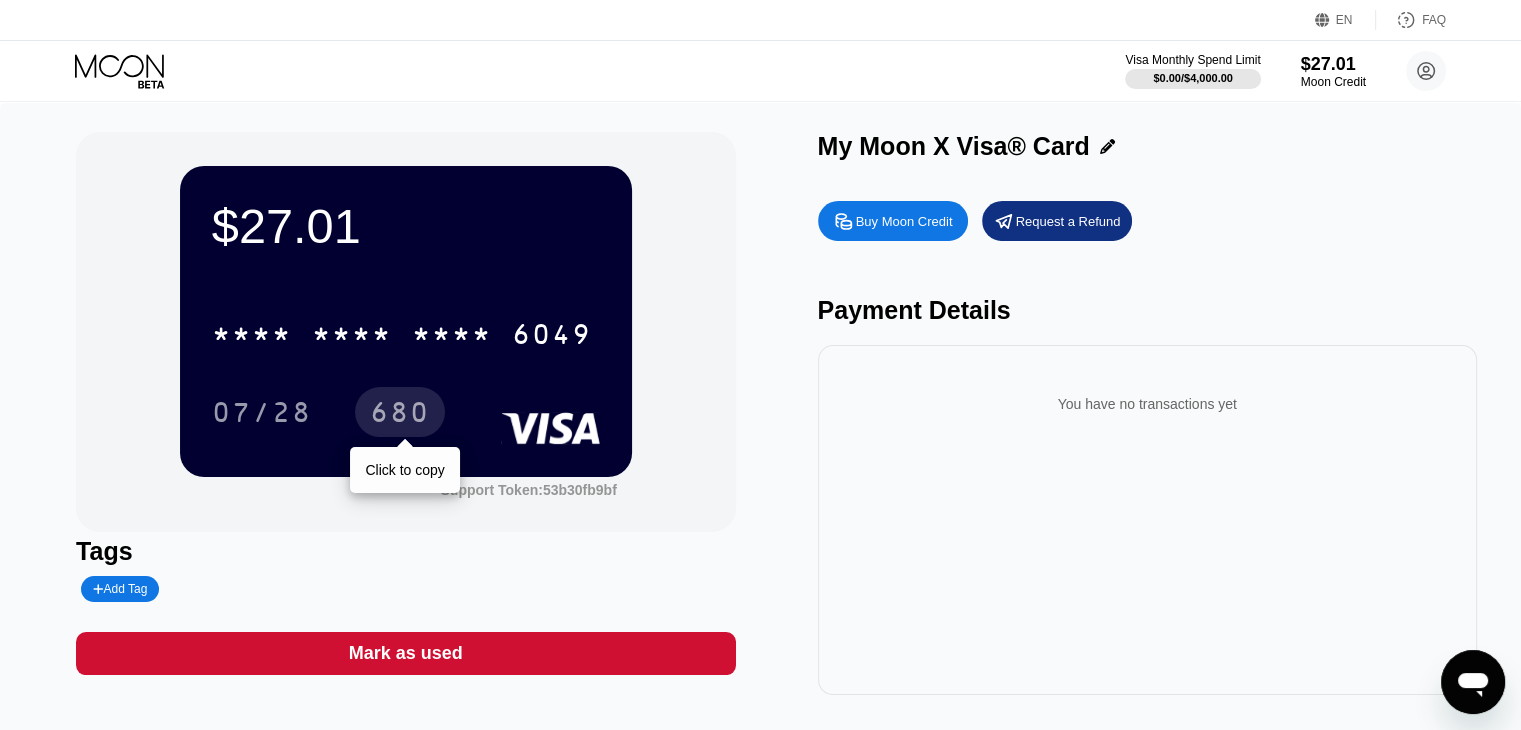 click on "680" at bounding box center [400, 412] 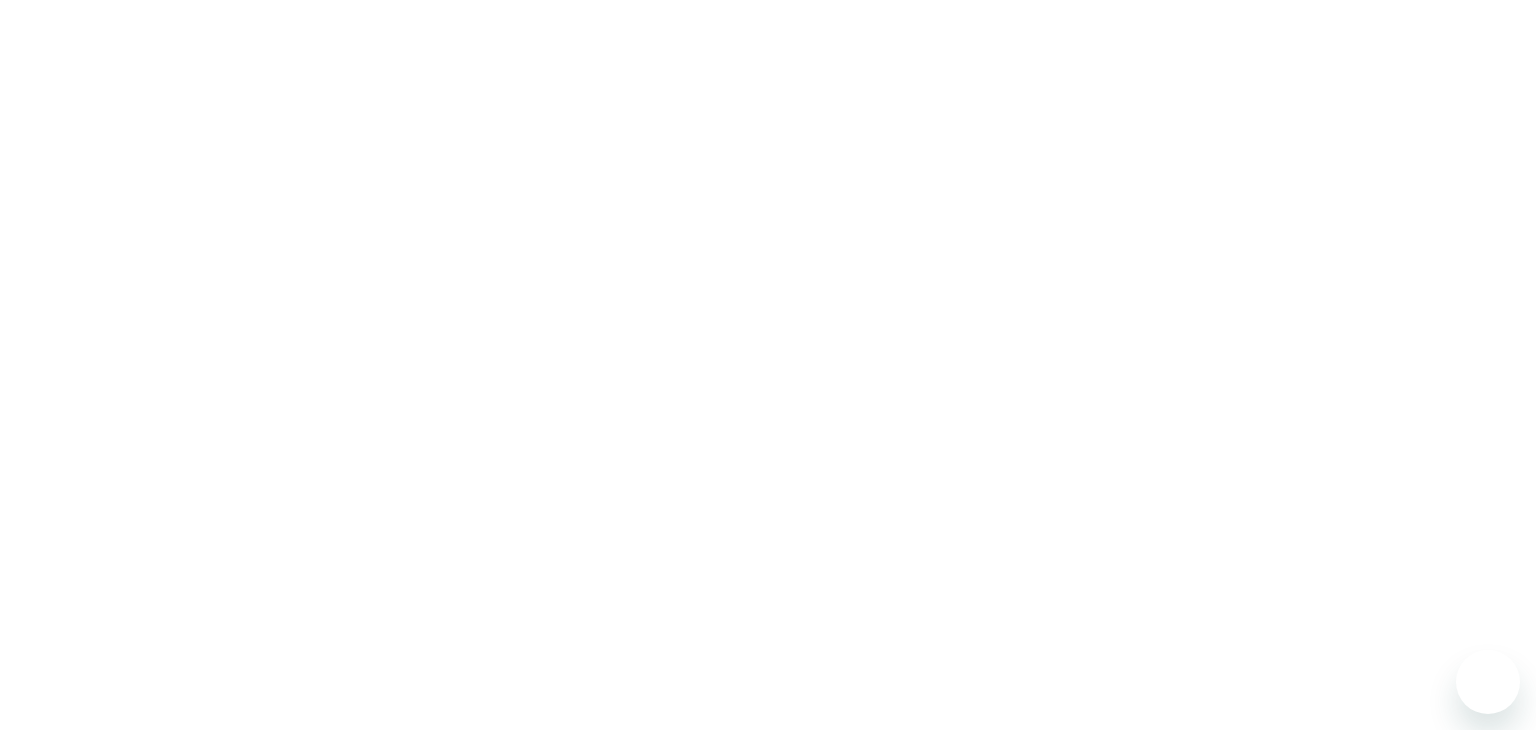 scroll, scrollTop: 0, scrollLeft: 0, axis: both 